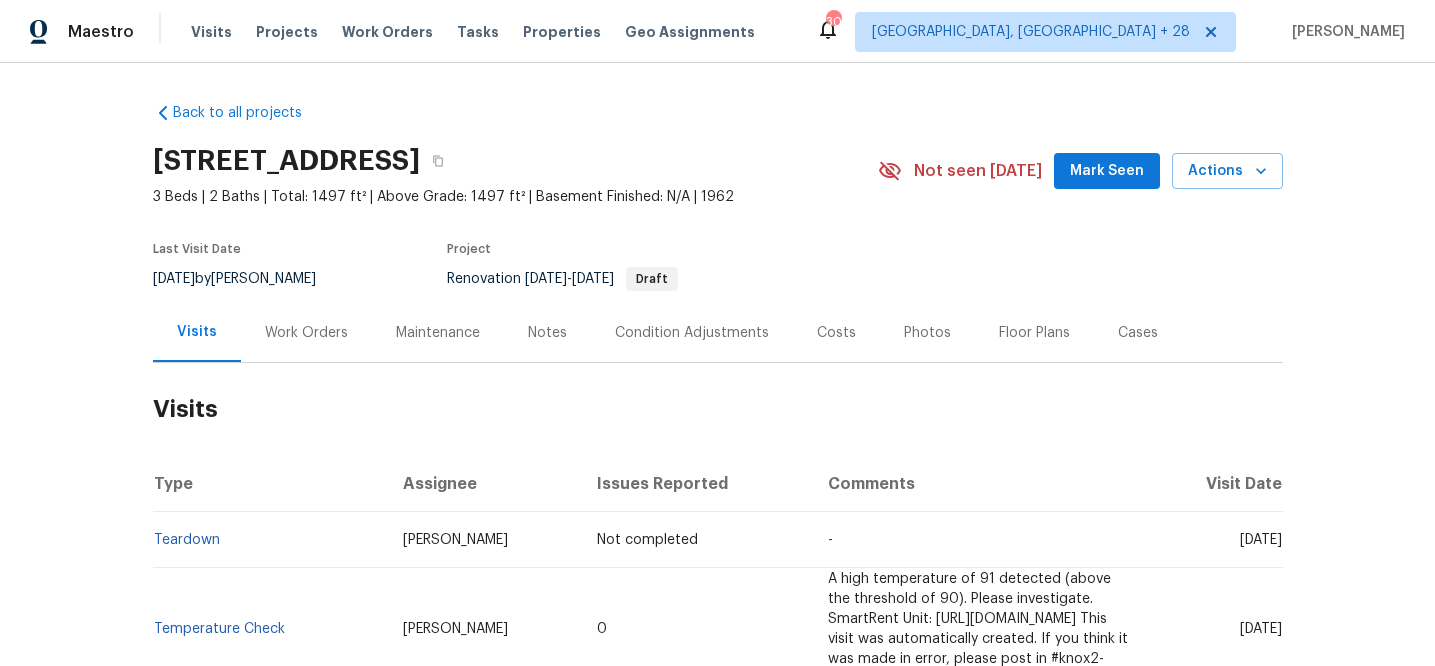 scroll, scrollTop: 0, scrollLeft: 0, axis: both 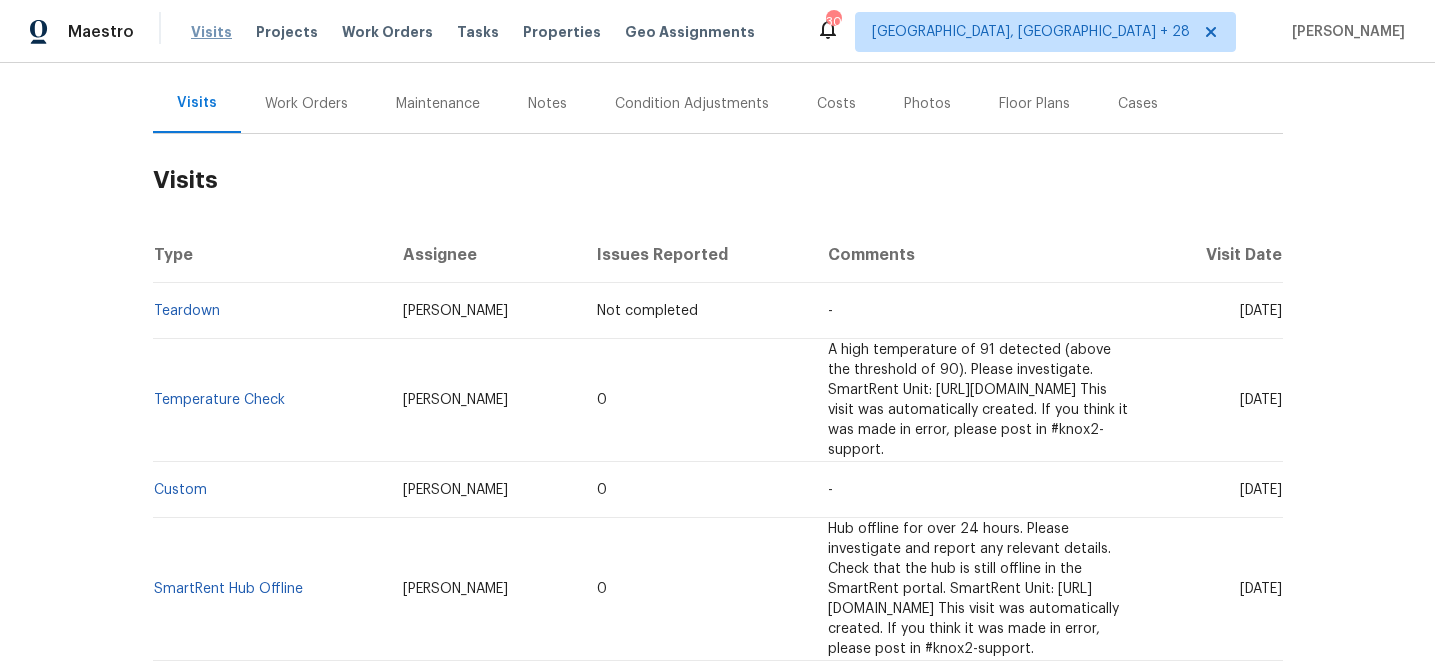 click on "Visits" at bounding box center (211, 32) 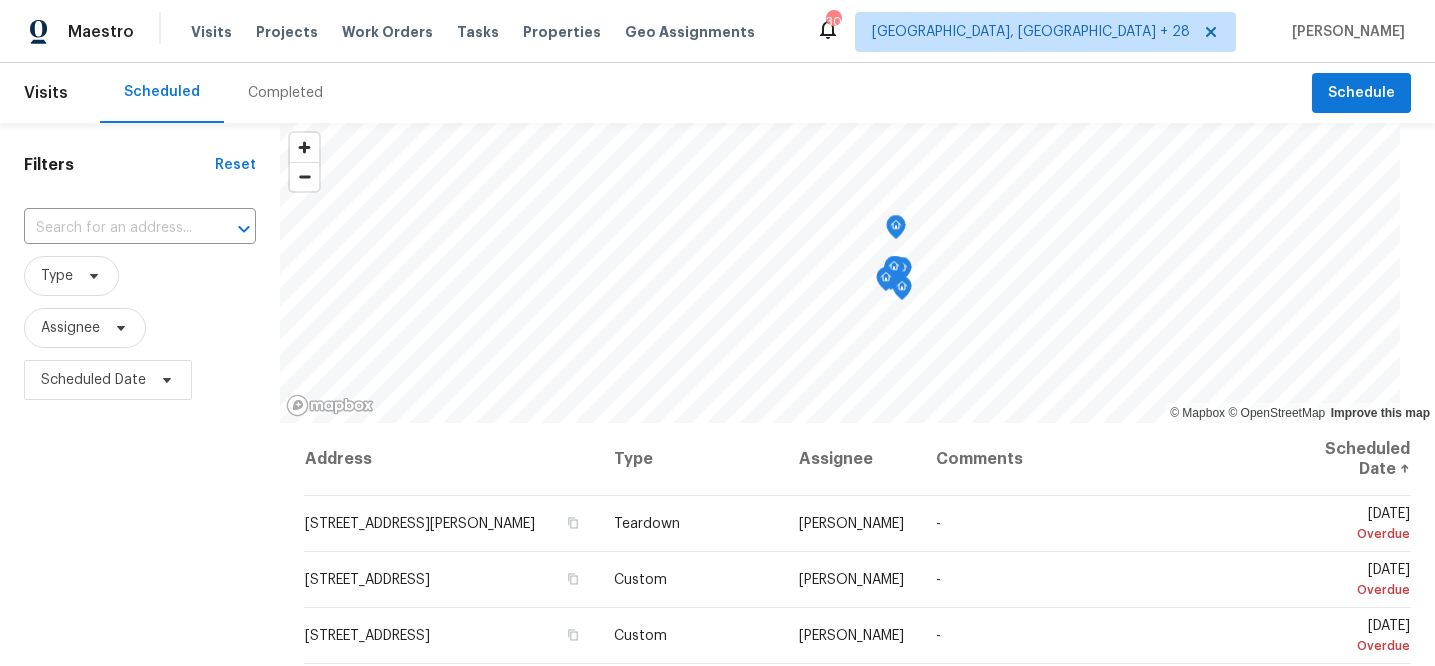 click on "Completed" at bounding box center [285, 93] 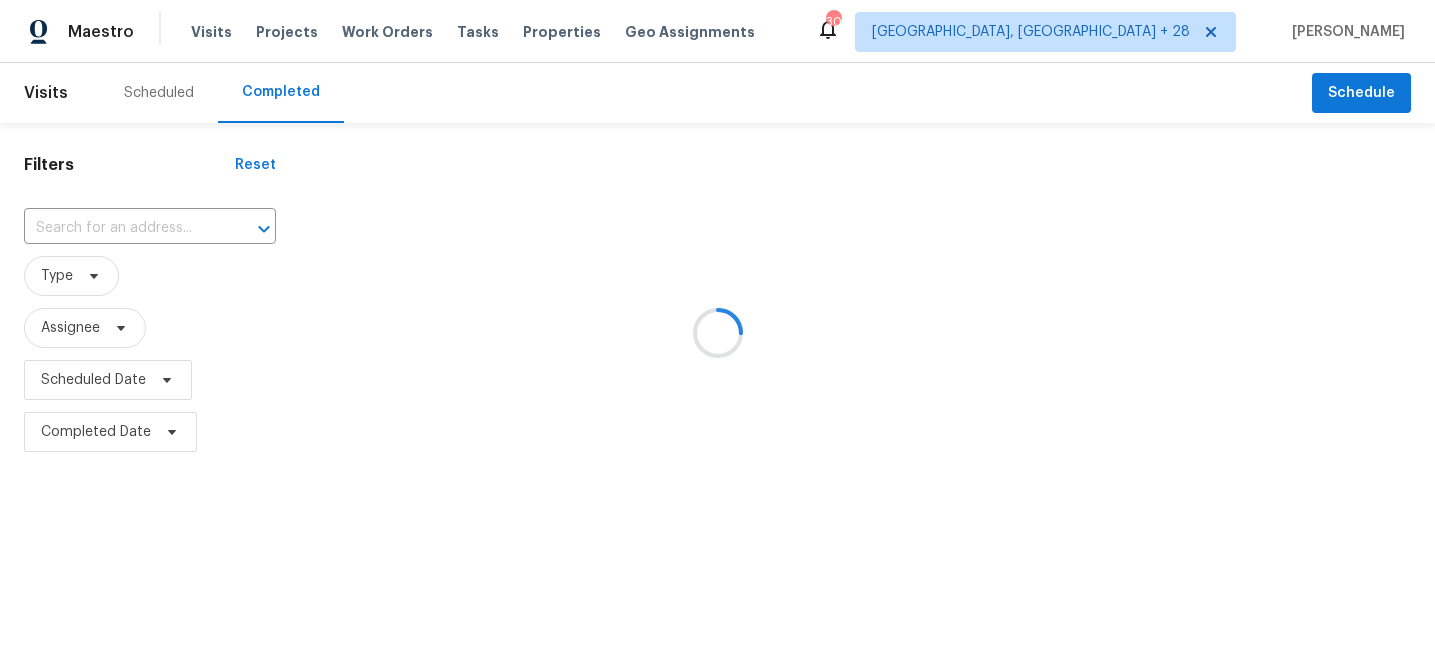 click at bounding box center (717, 333) 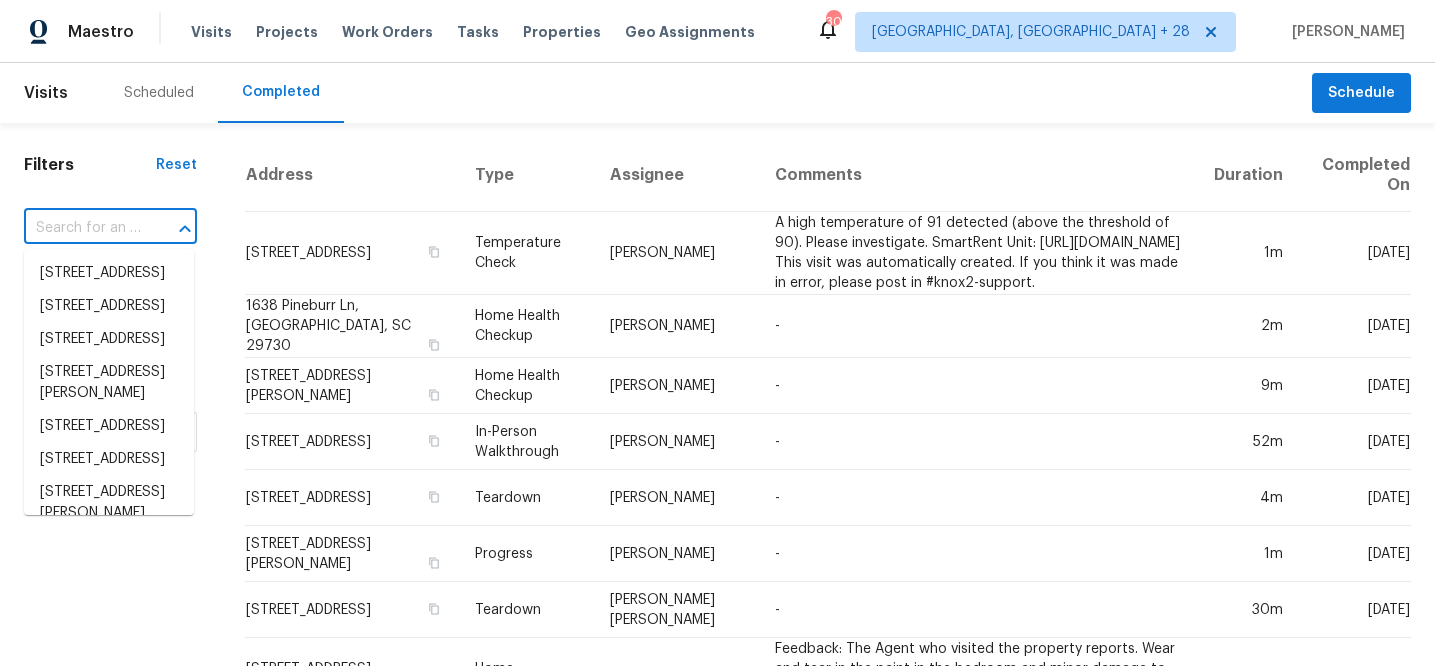 click at bounding box center [82, 228] 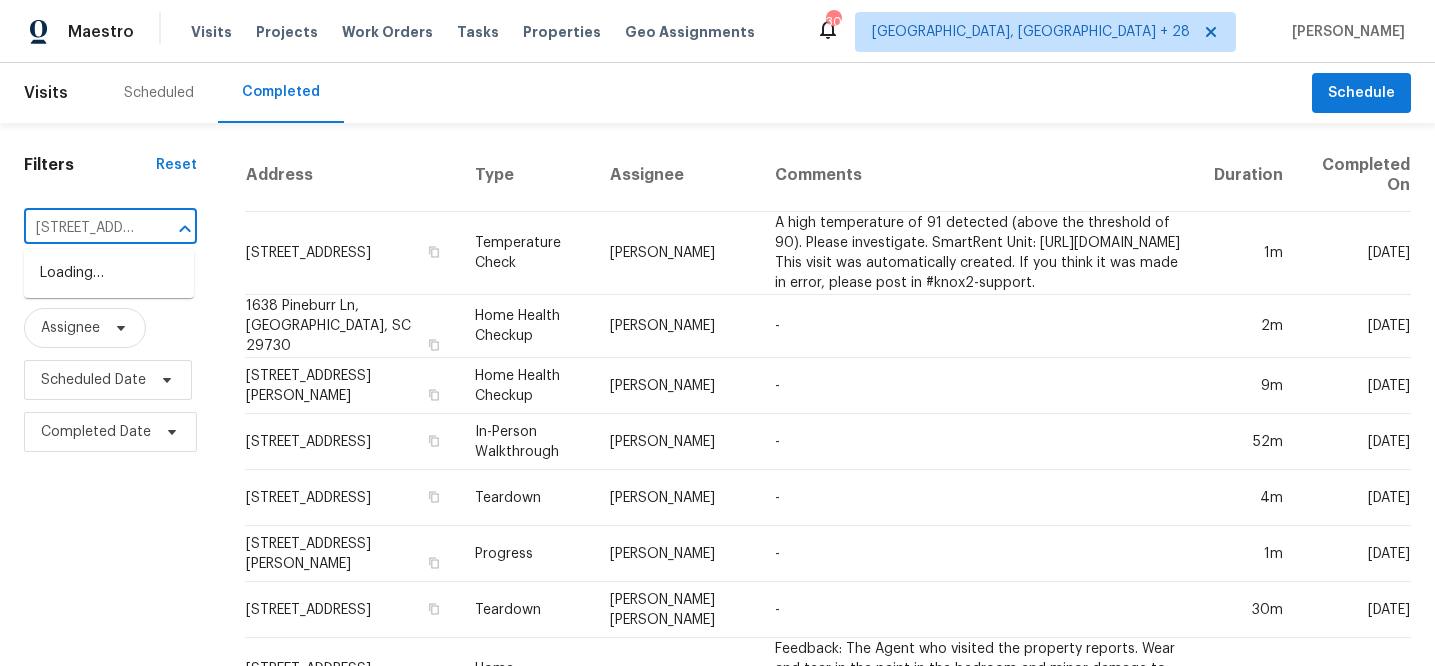 scroll, scrollTop: 0, scrollLeft: 22, axis: horizontal 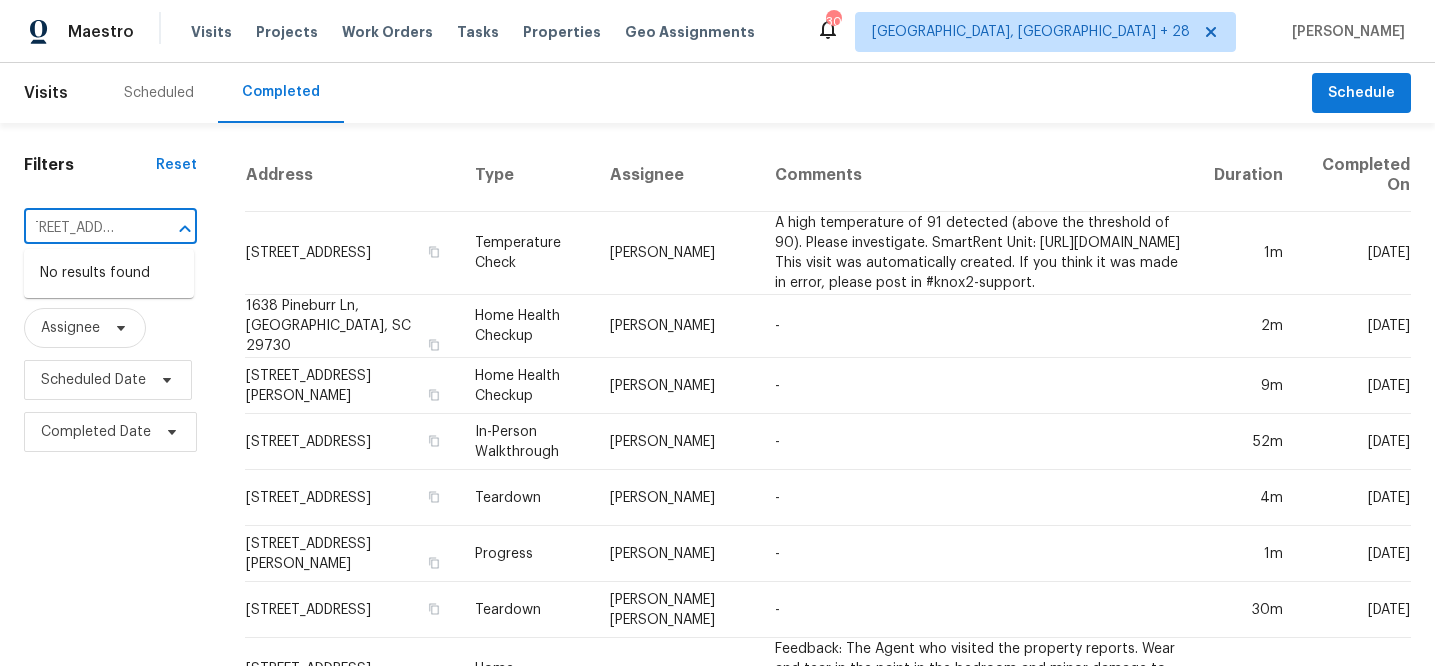 type on "[STREET_ADDRESS]" 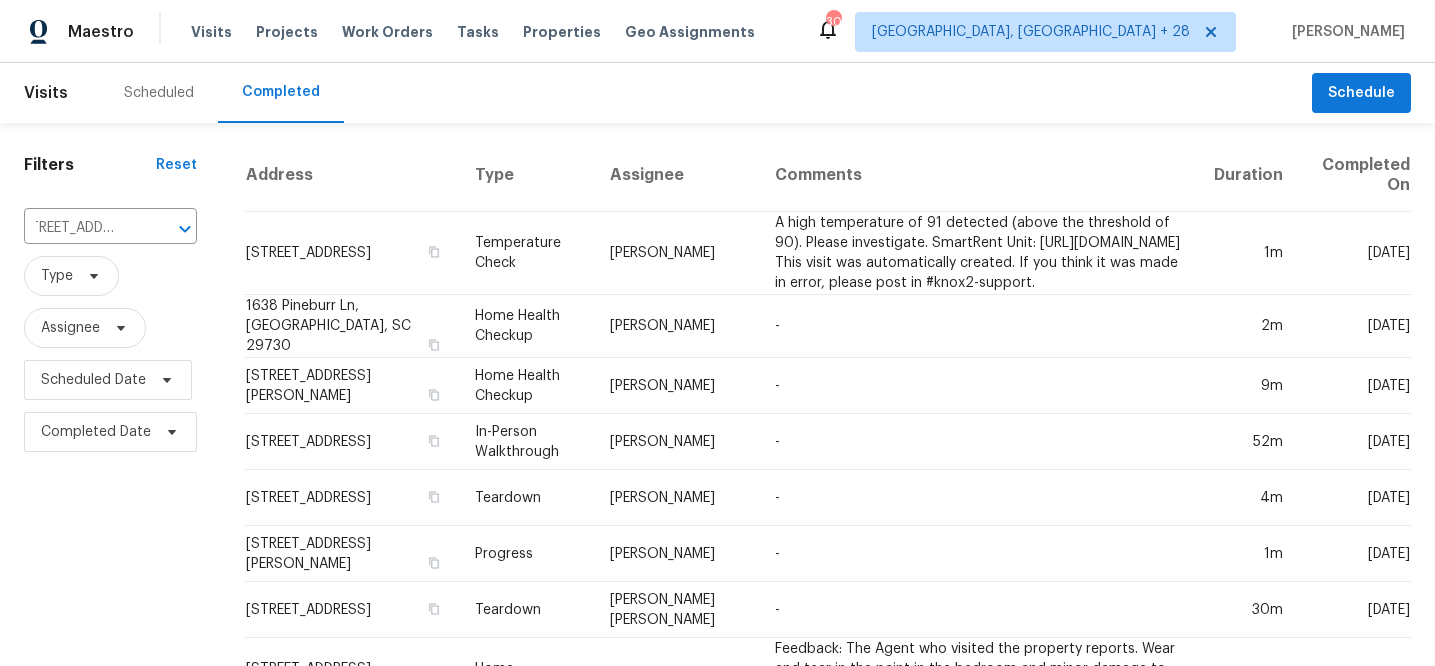 type 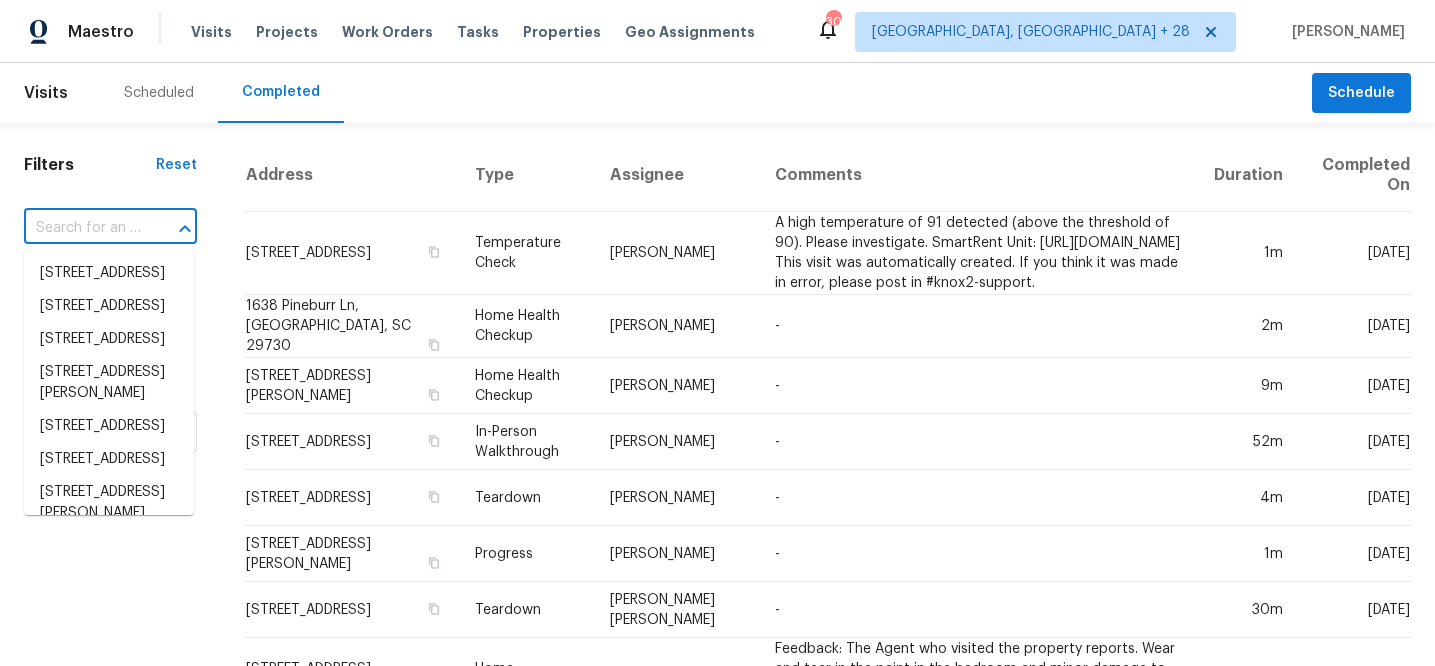 scroll, scrollTop: 0, scrollLeft: 0, axis: both 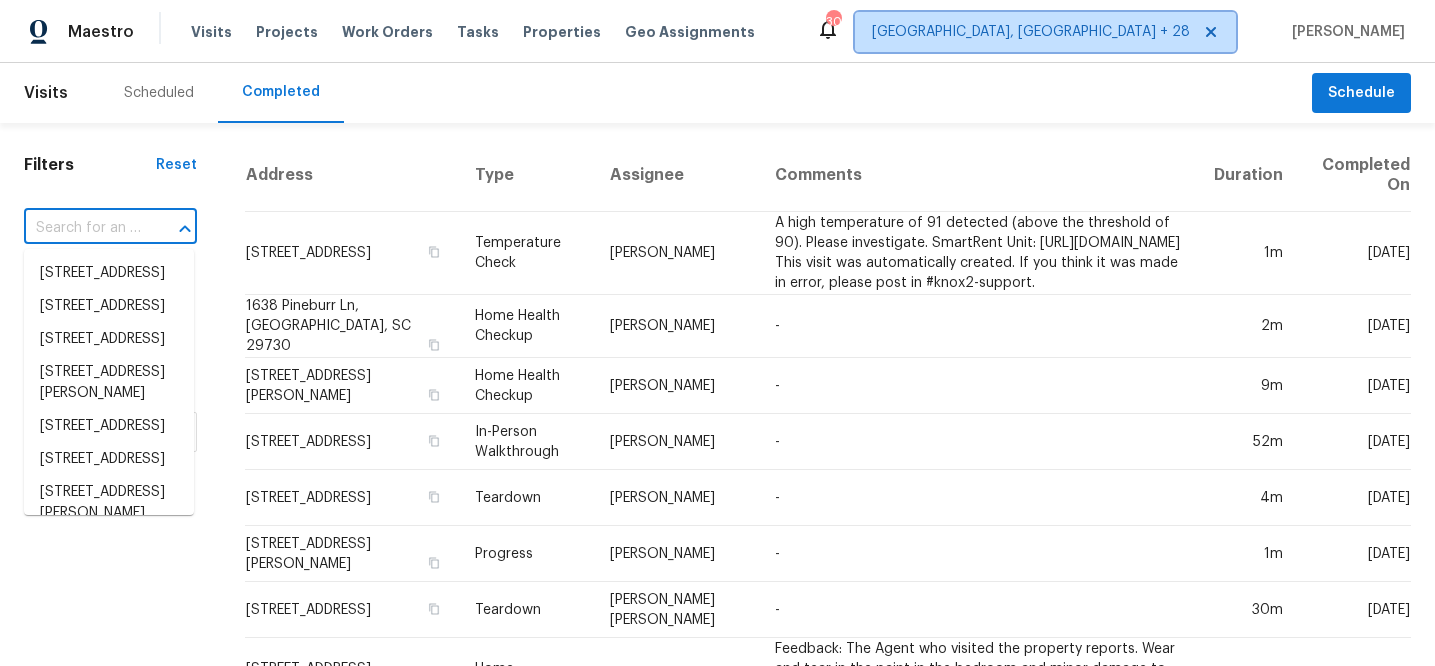 click on "[GEOGRAPHIC_DATA], [GEOGRAPHIC_DATA] + 28" at bounding box center (1031, 32) 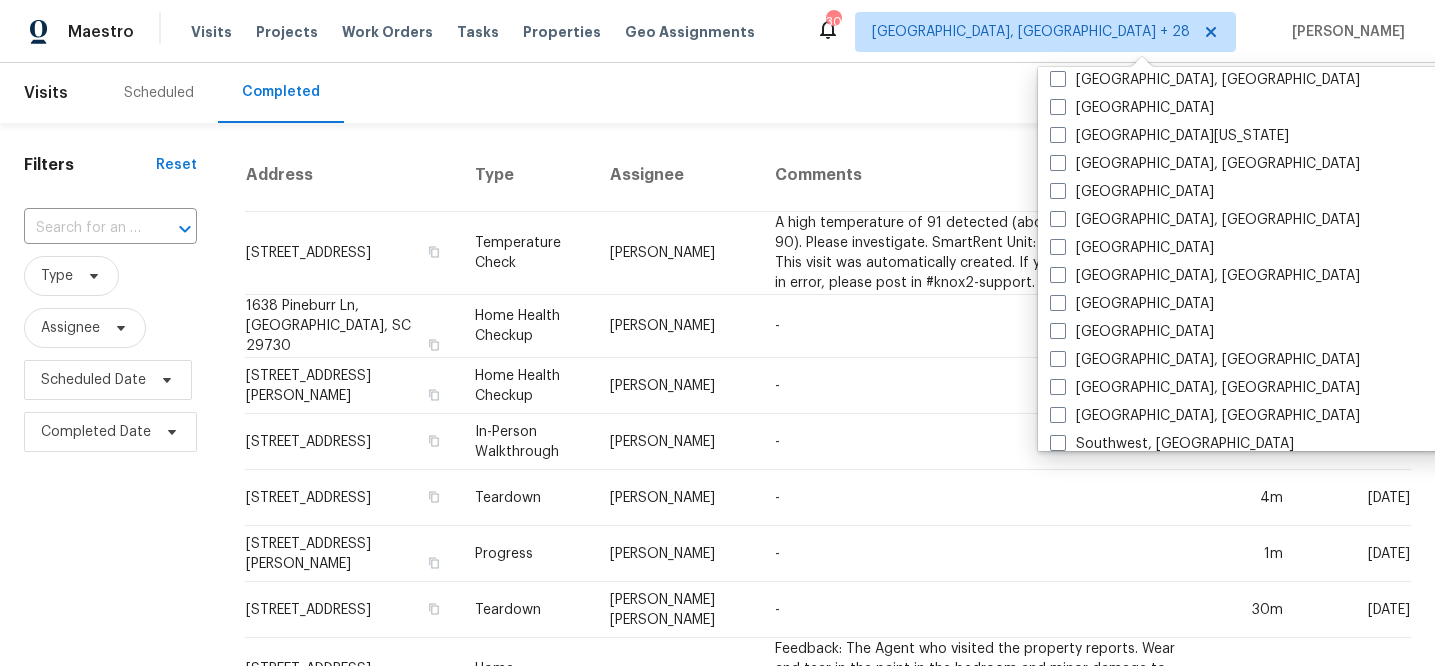scroll, scrollTop: 1340, scrollLeft: 0, axis: vertical 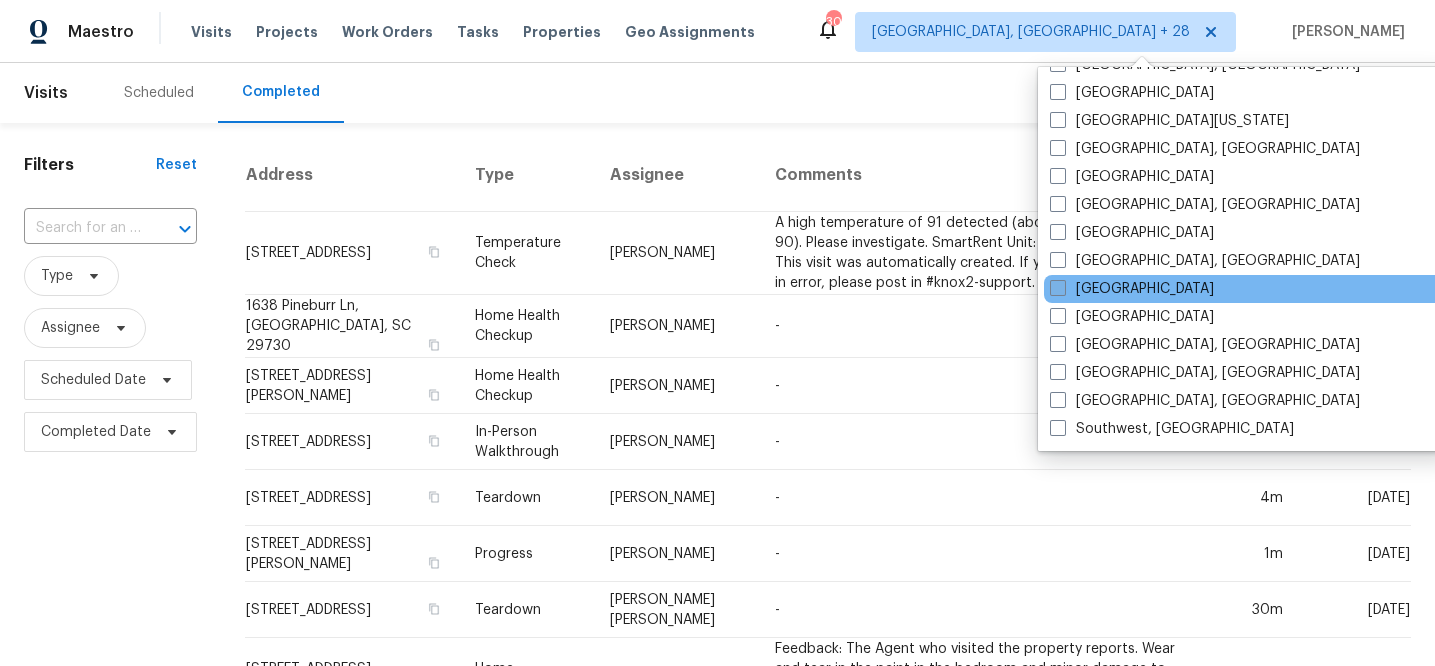 click at bounding box center (1058, 288) 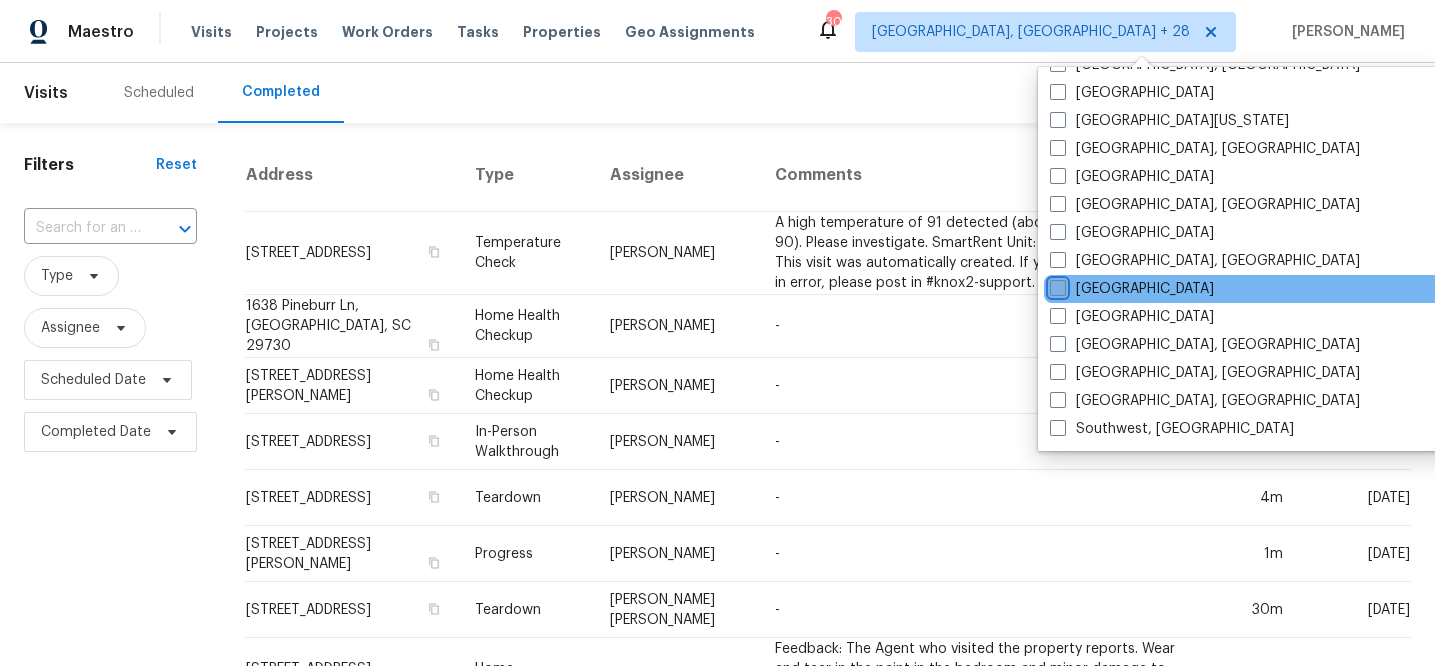 click on "[GEOGRAPHIC_DATA]" at bounding box center [1056, 285] 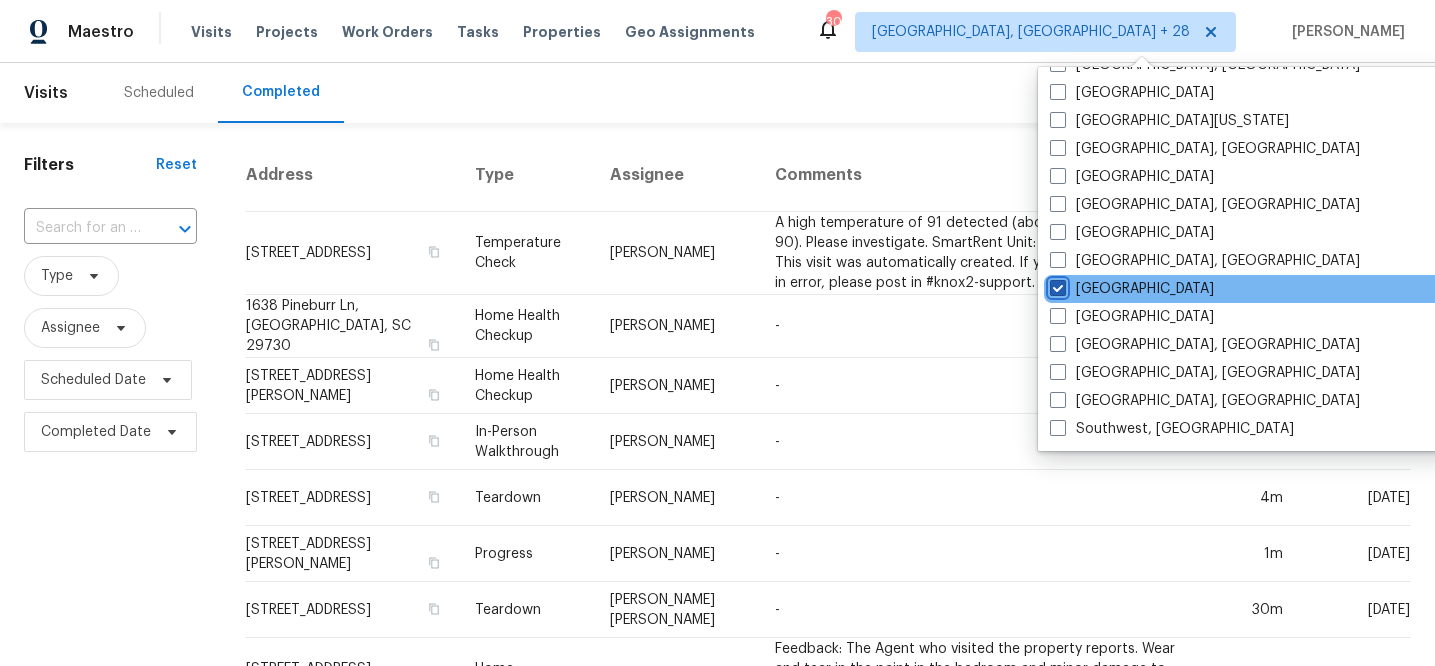 checkbox on "true" 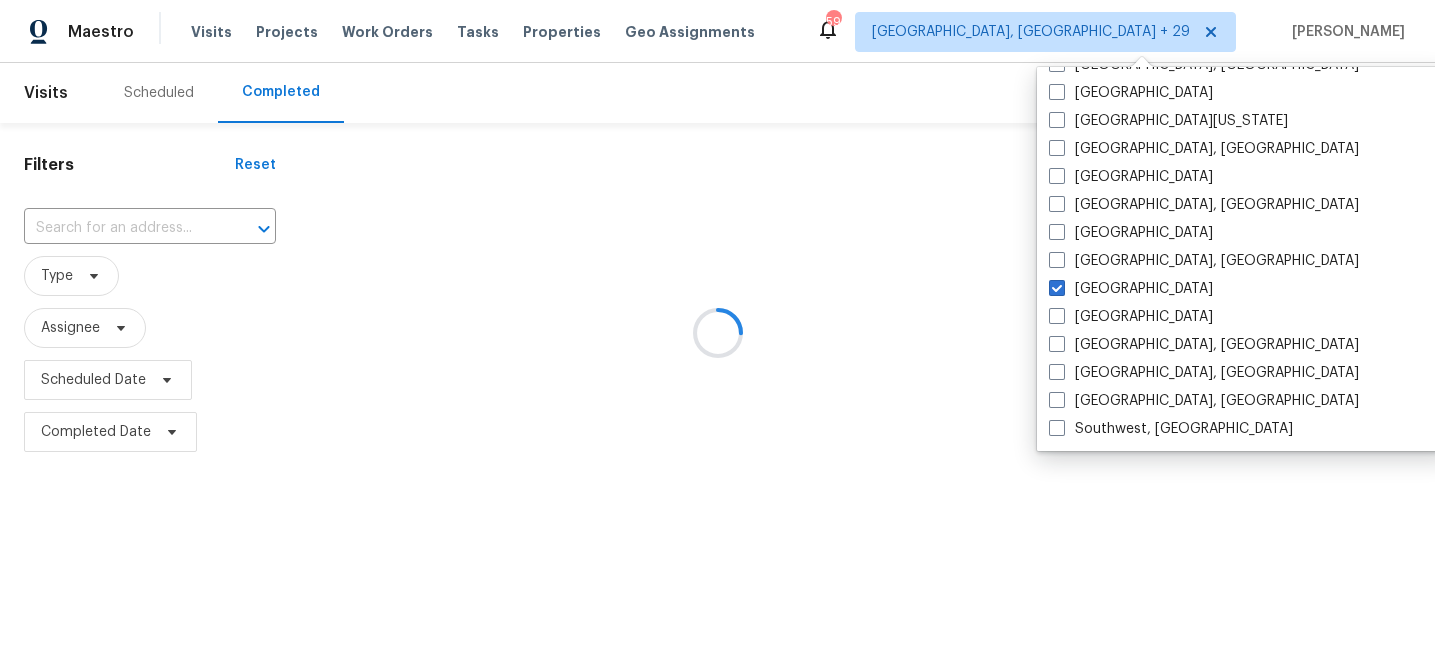 click at bounding box center [717, 333] 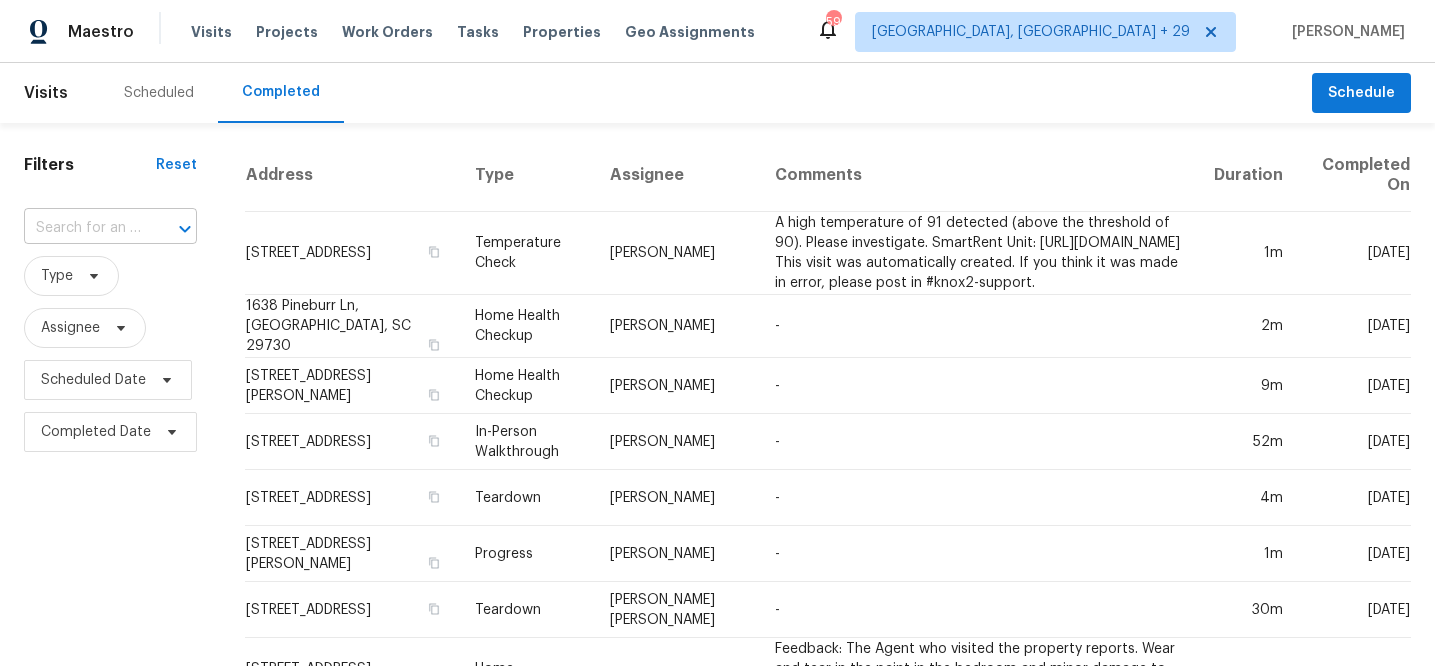 click at bounding box center [82, 228] 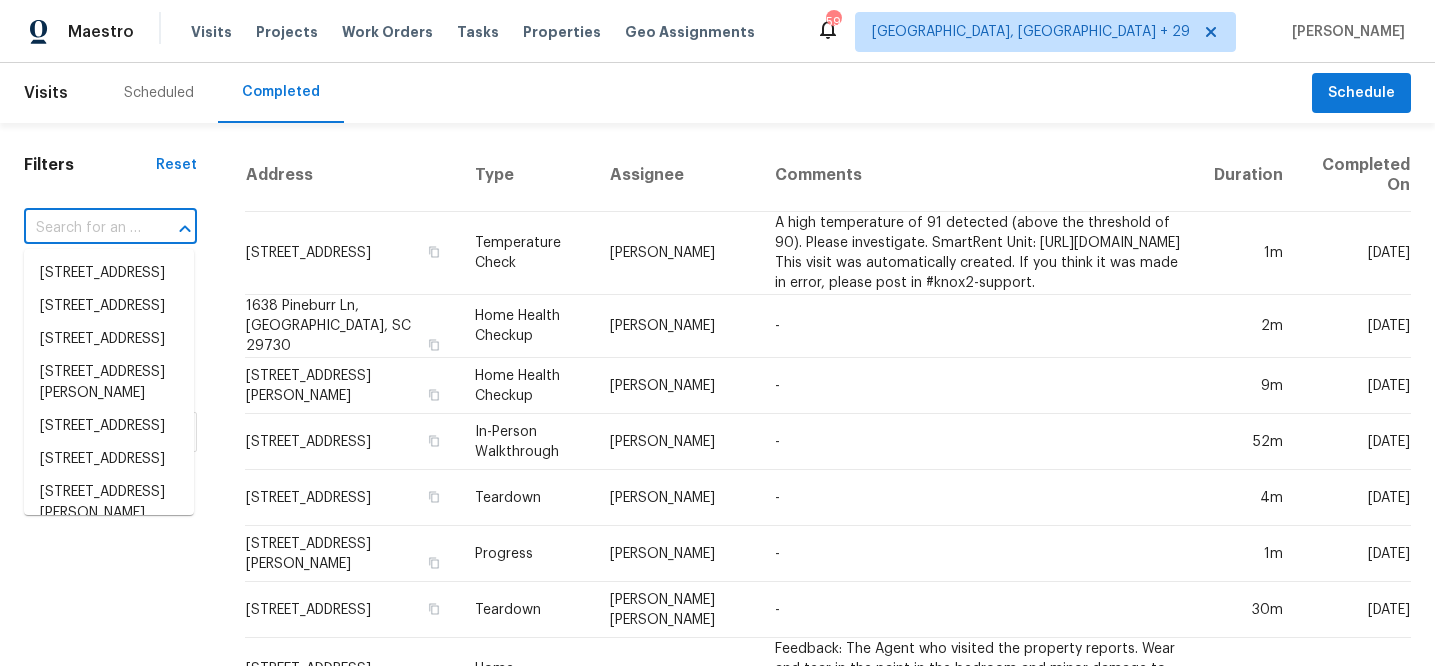 paste on "[STREET_ADDRESS]" 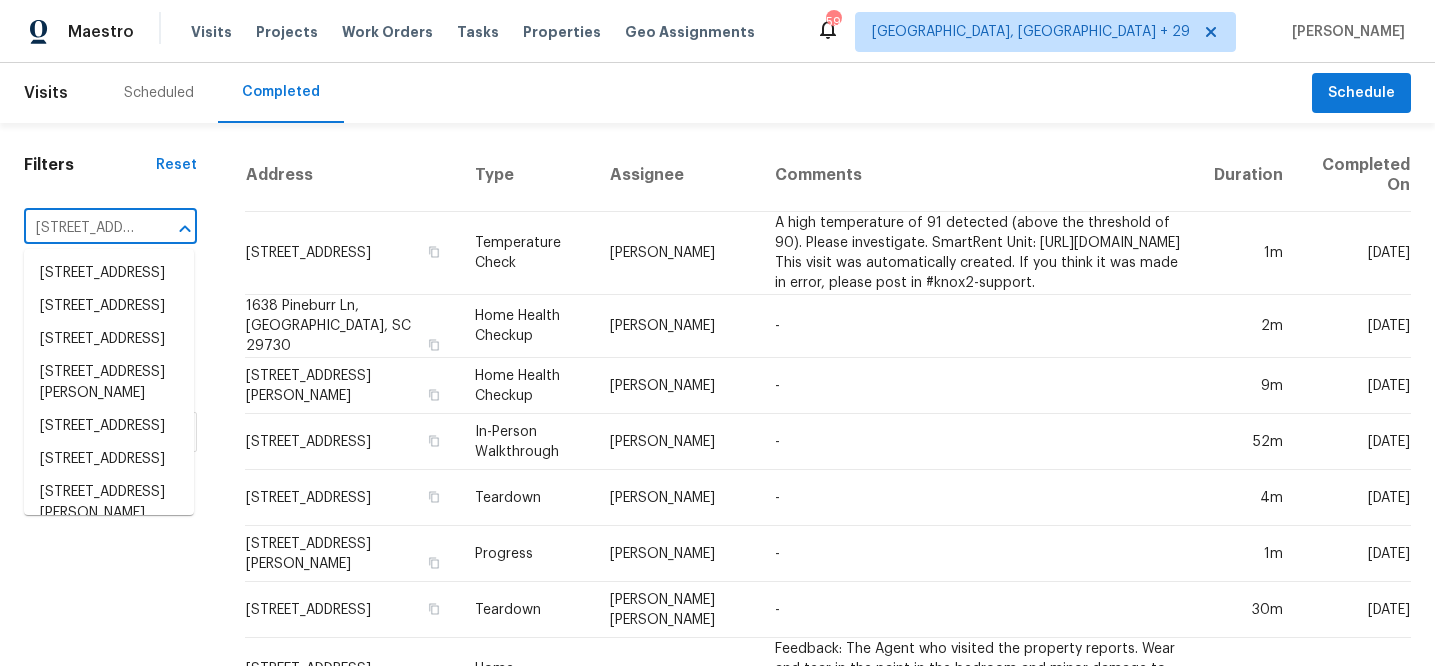 scroll, scrollTop: 0, scrollLeft: 22, axis: horizontal 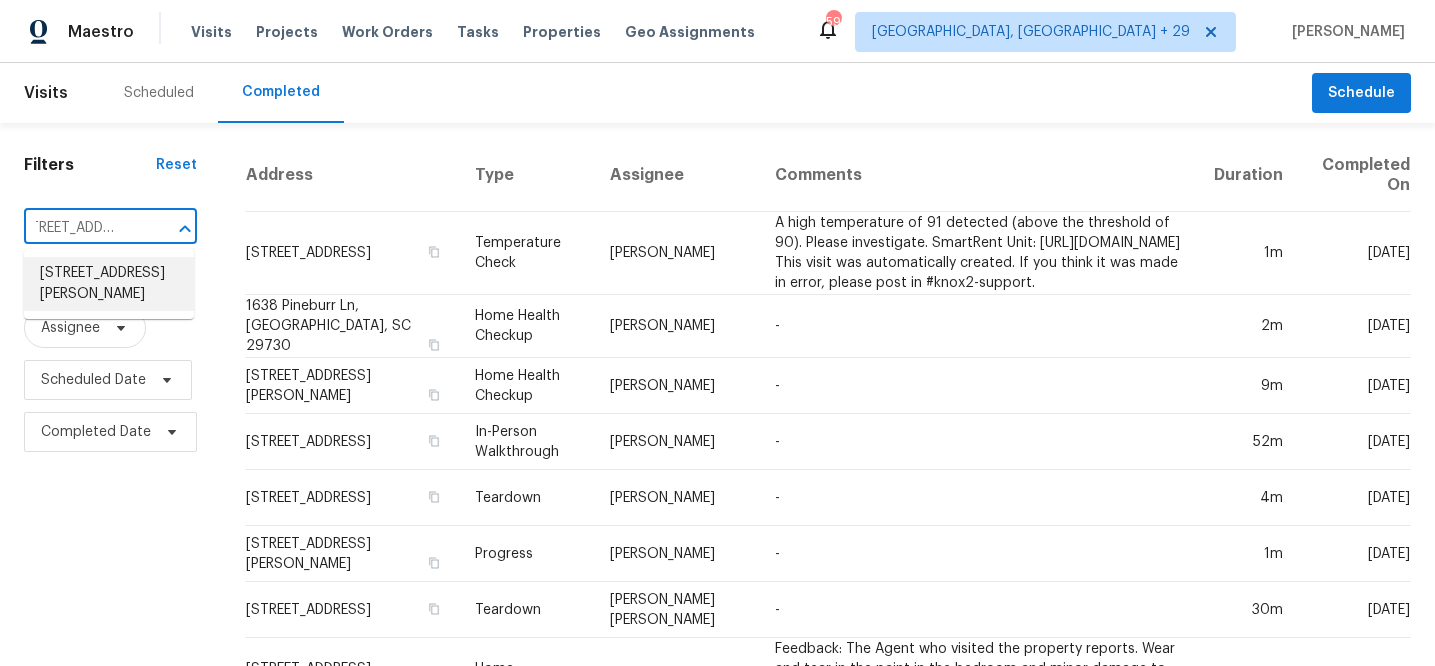 click on "[STREET_ADDRESS][PERSON_NAME]" at bounding box center [109, 284] 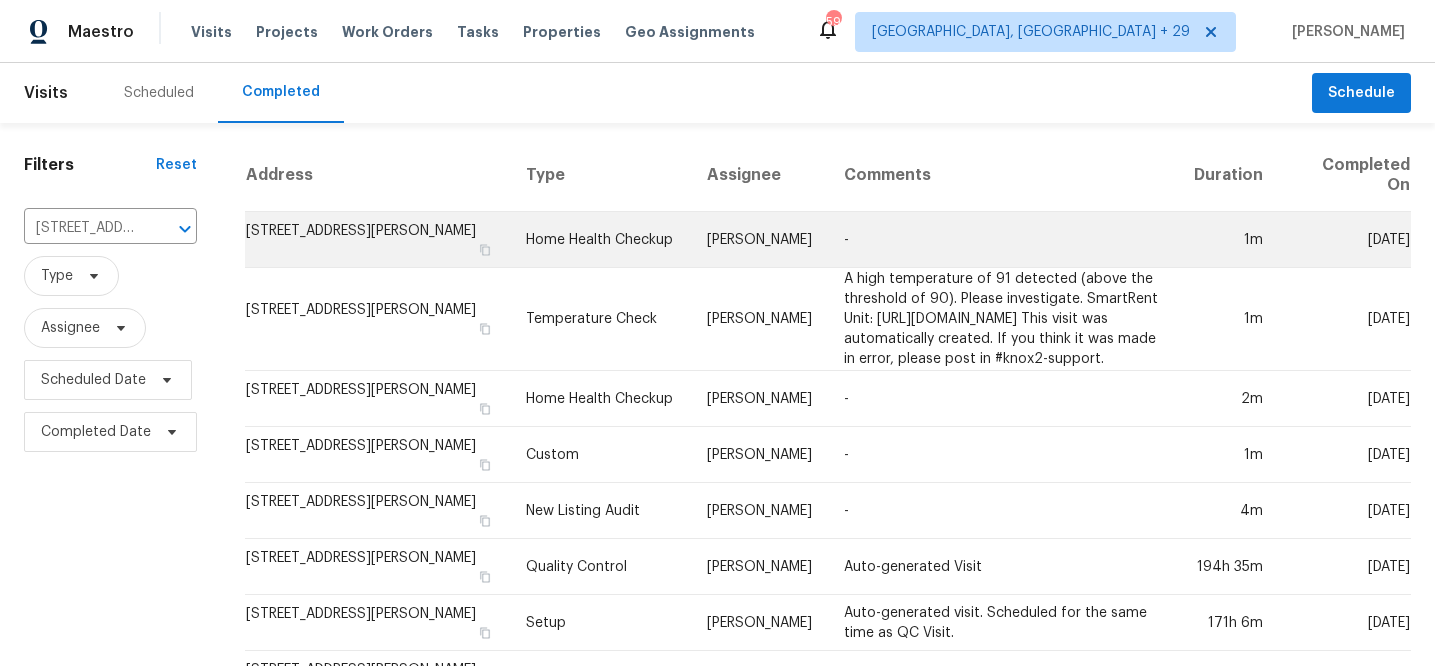 click on "[STREET_ADDRESS][PERSON_NAME]" at bounding box center (377, 240) 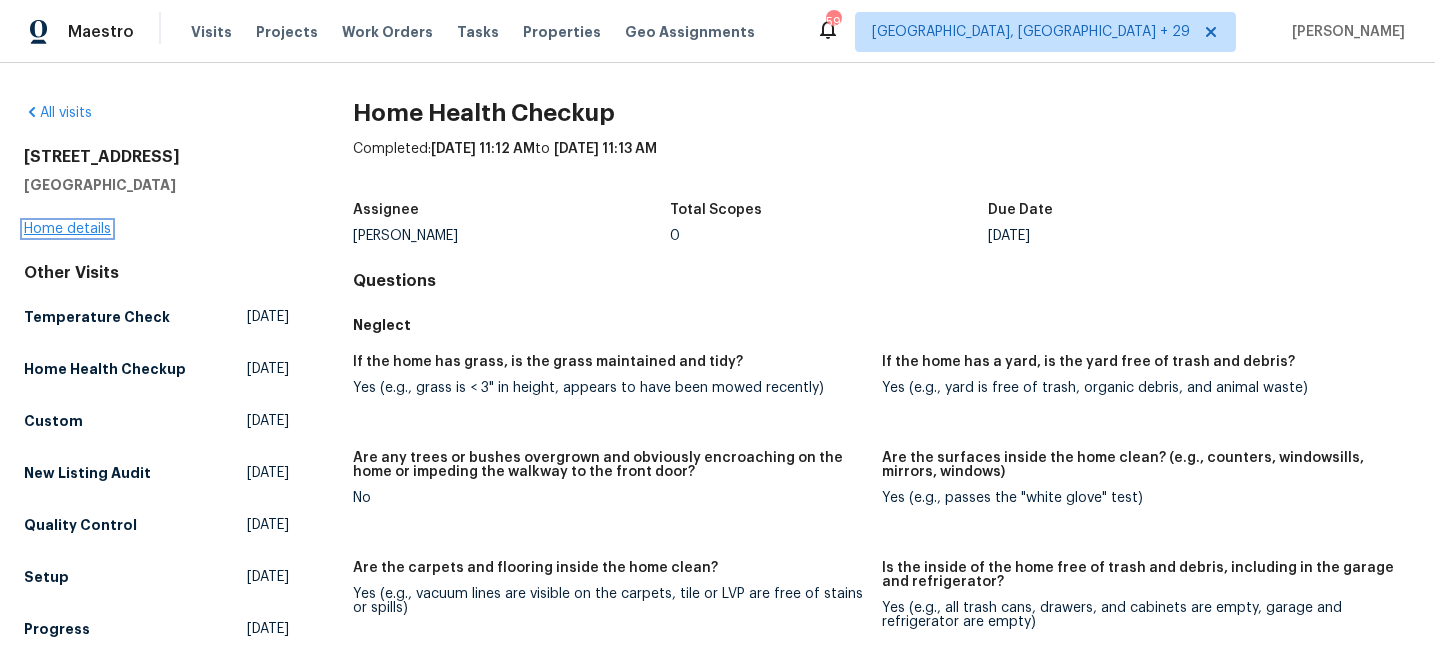 click on "Home details" at bounding box center (67, 229) 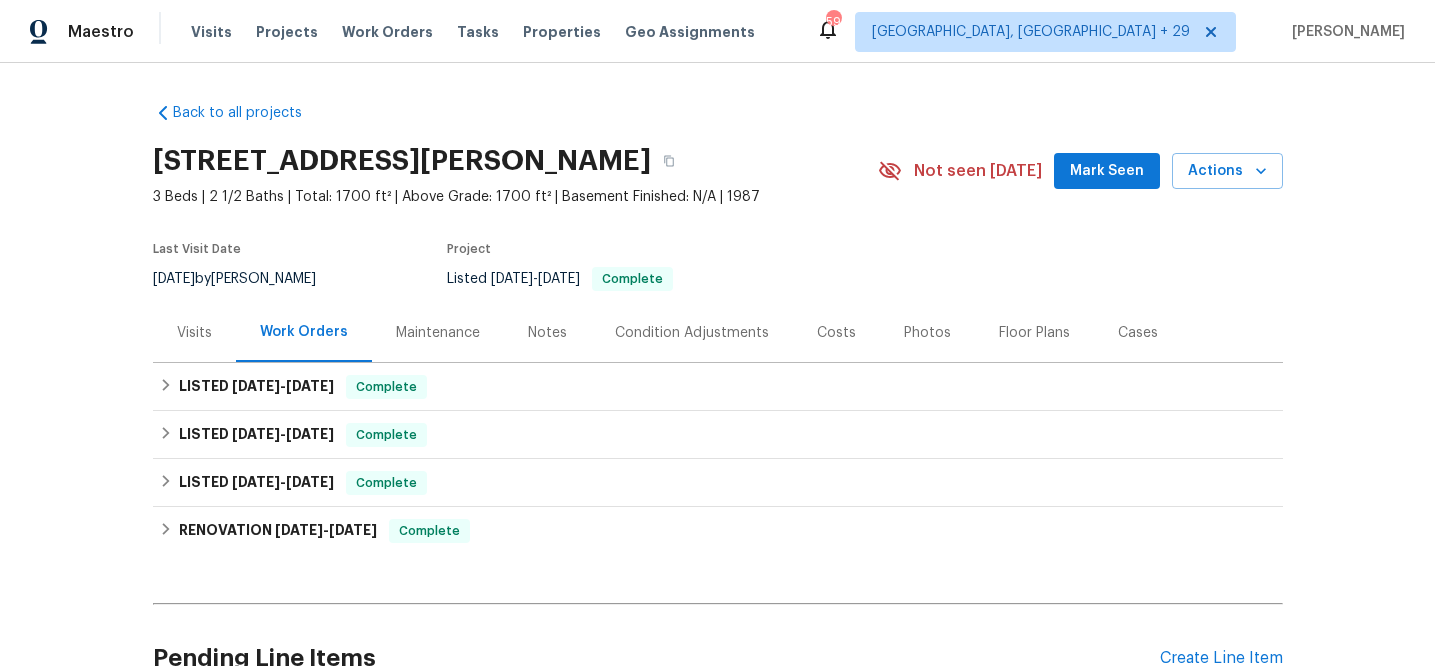 click on "Maintenance" at bounding box center (438, 333) 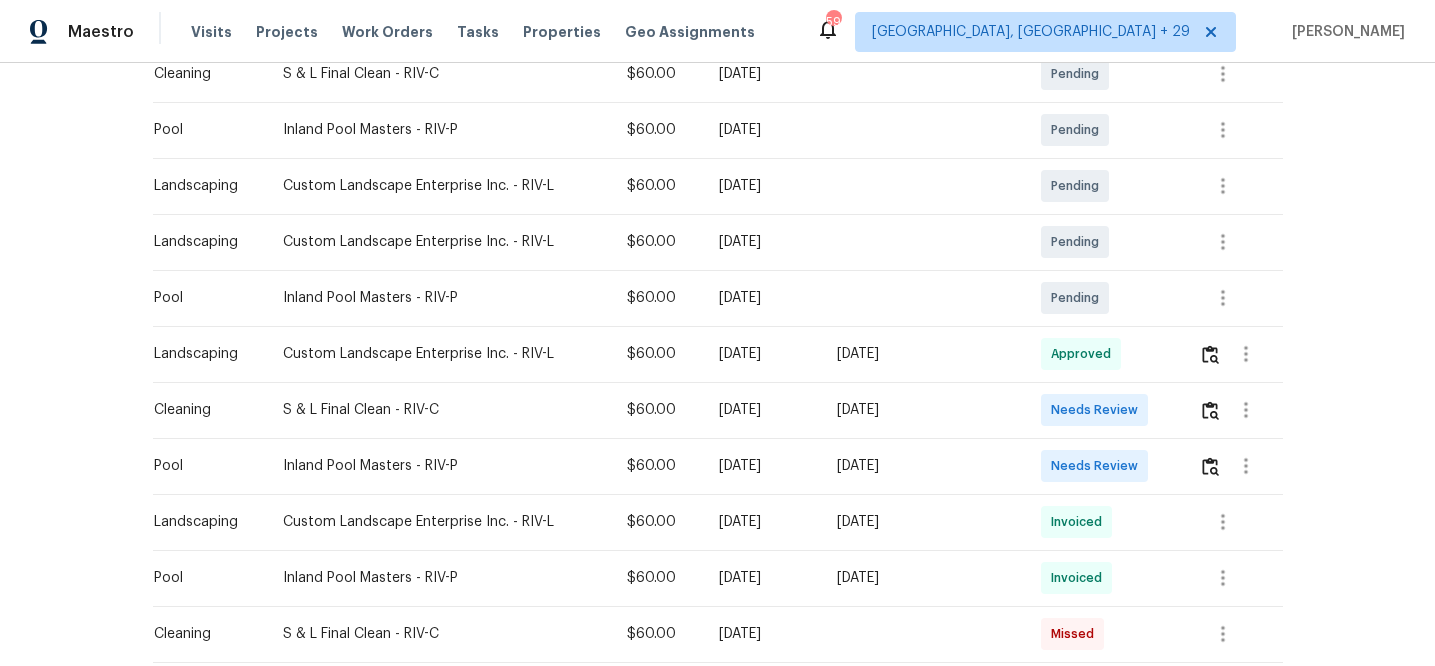 scroll, scrollTop: 499, scrollLeft: 0, axis: vertical 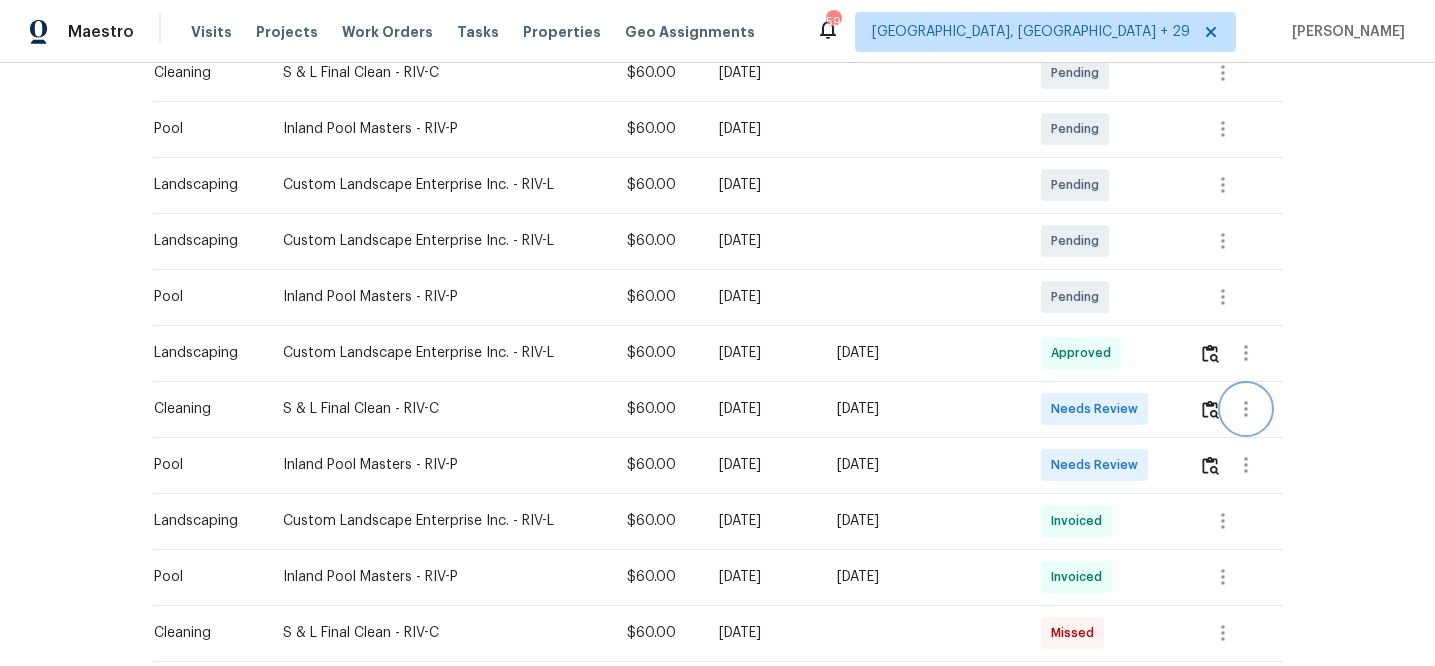 click 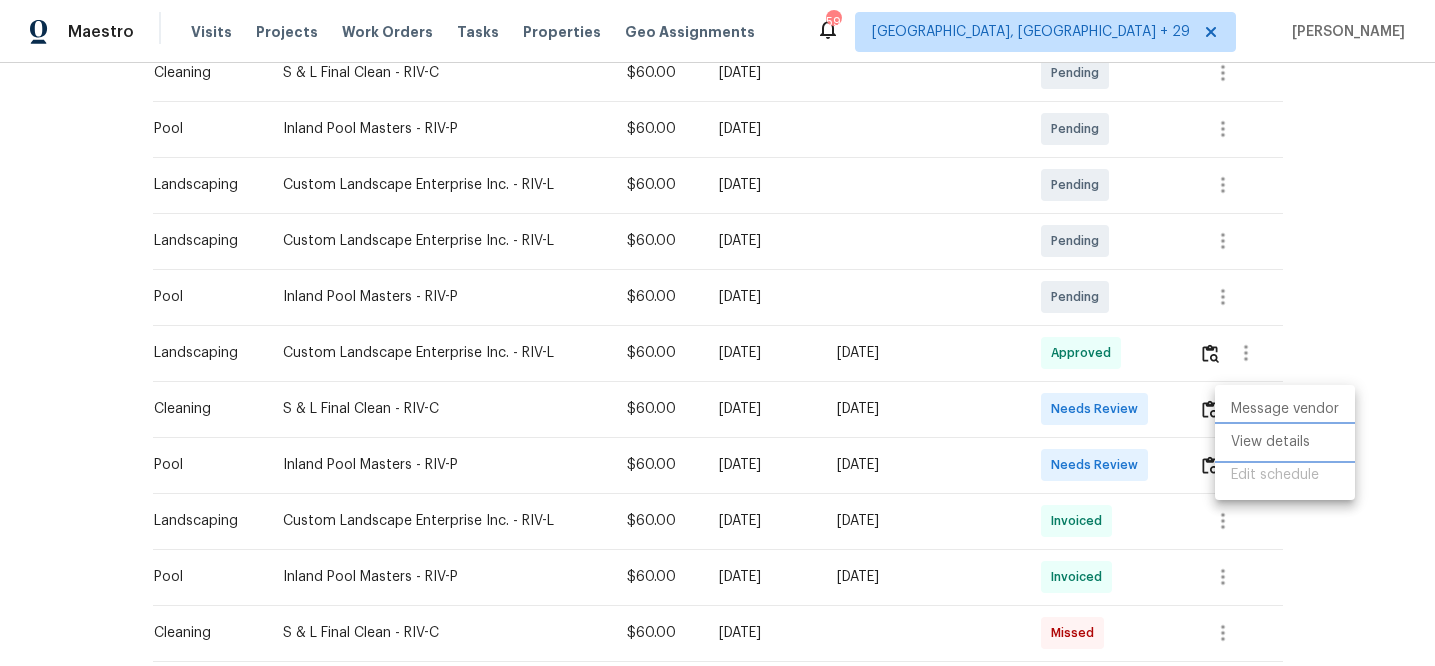 click on "View details" at bounding box center (1285, 442) 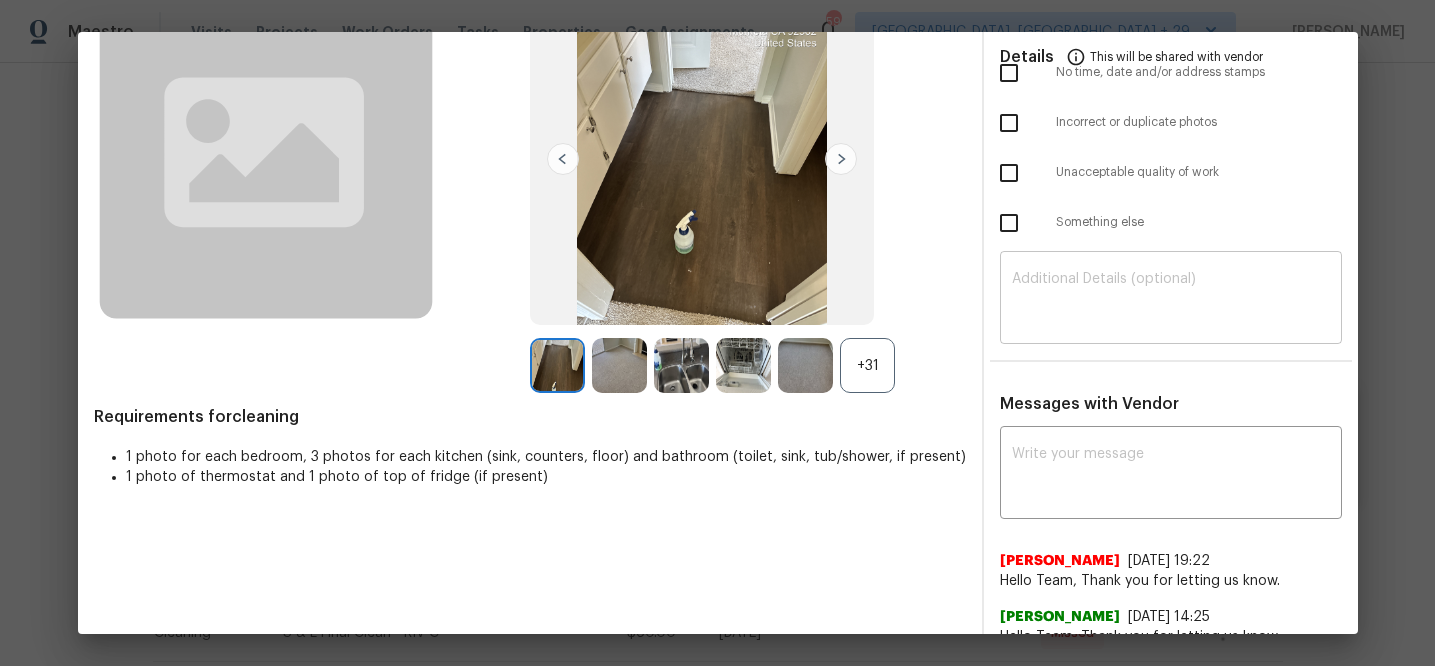 scroll, scrollTop: 76, scrollLeft: 0, axis: vertical 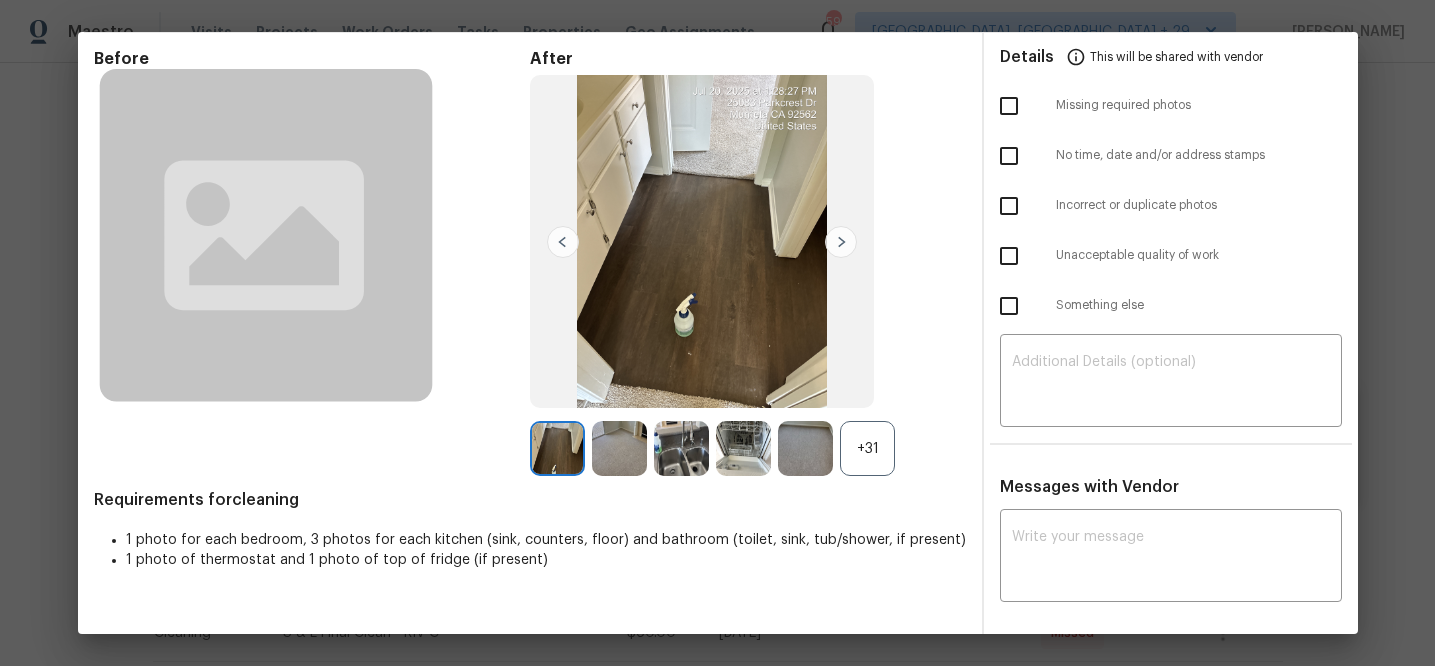click at bounding box center (841, 242) 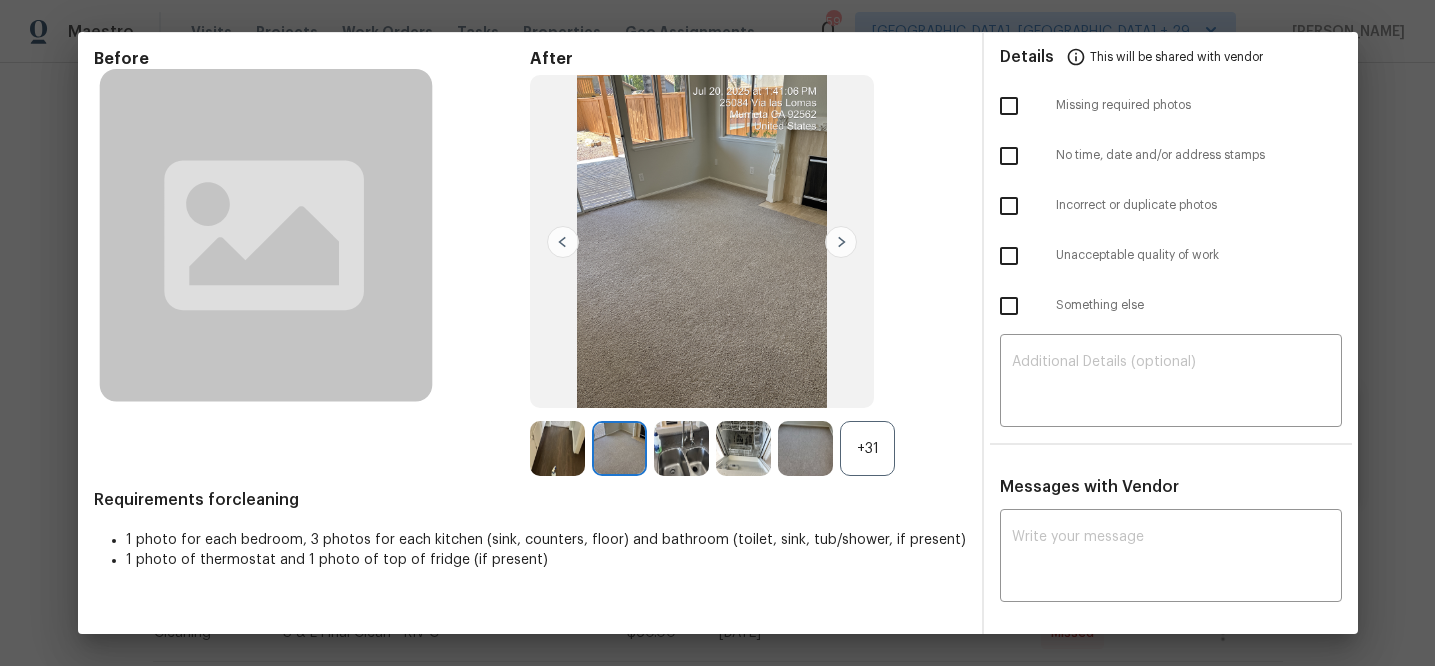 click at bounding box center (681, 448) 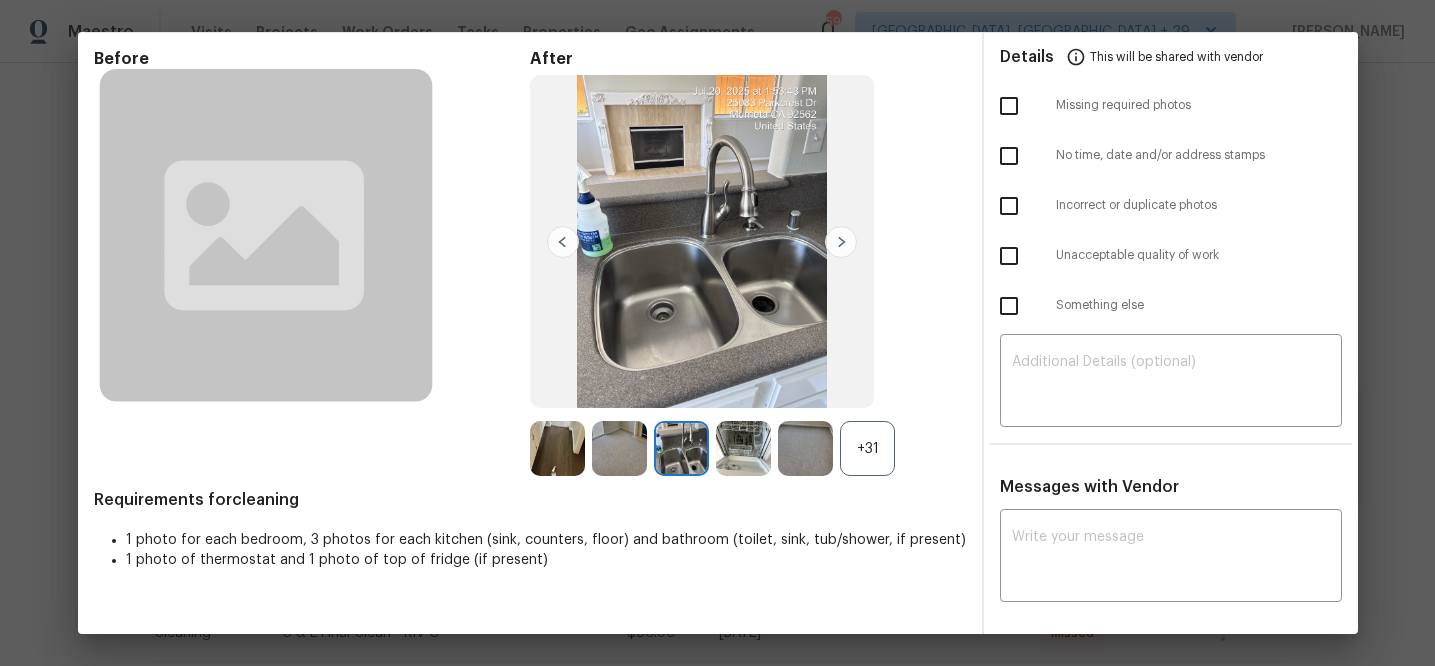 click at bounding box center (743, 448) 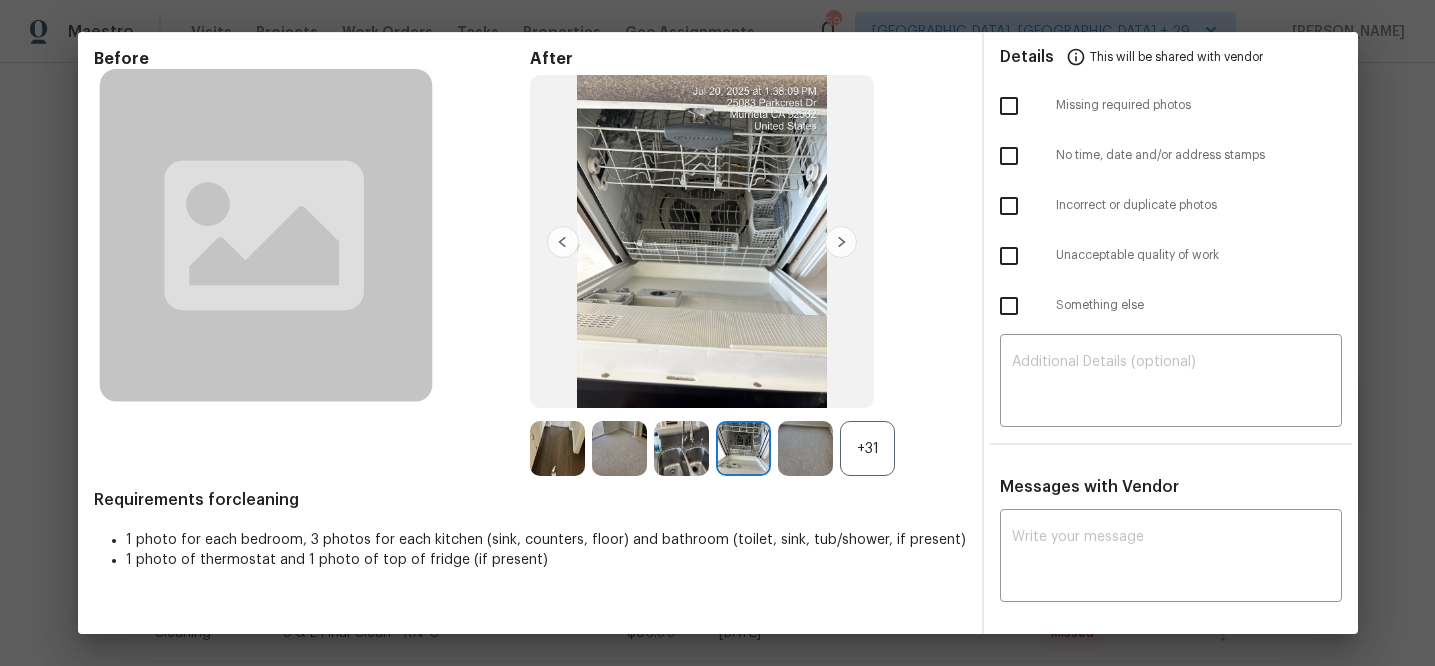 click at bounding box center [805, 448] 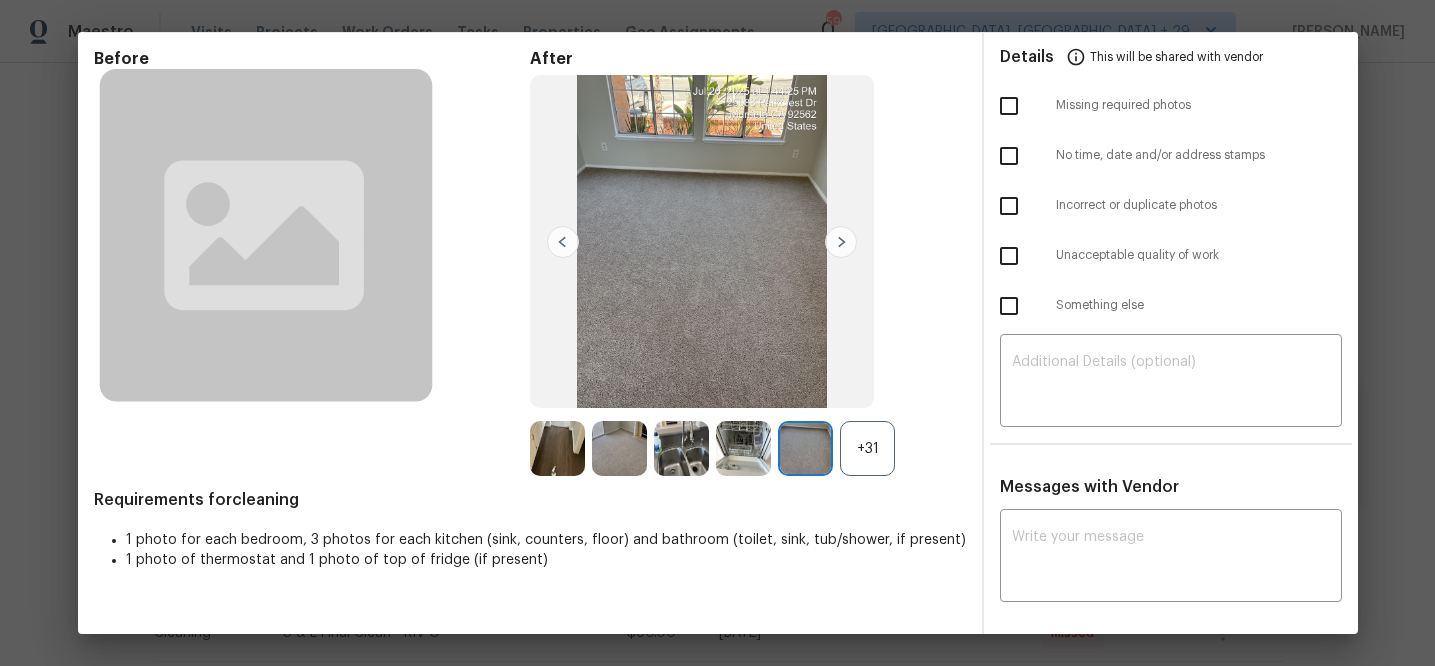 click on "+31" at bounding box center [867, 448] 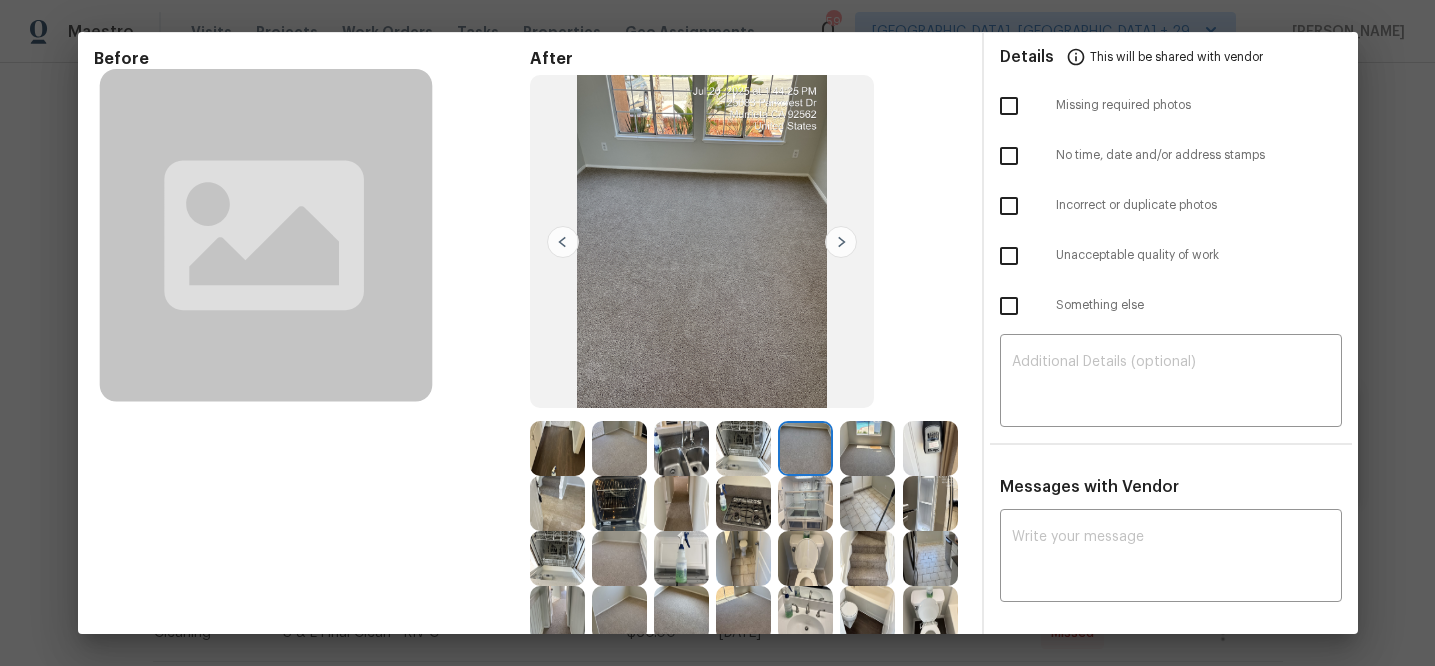click at bounding box center (930, 448) 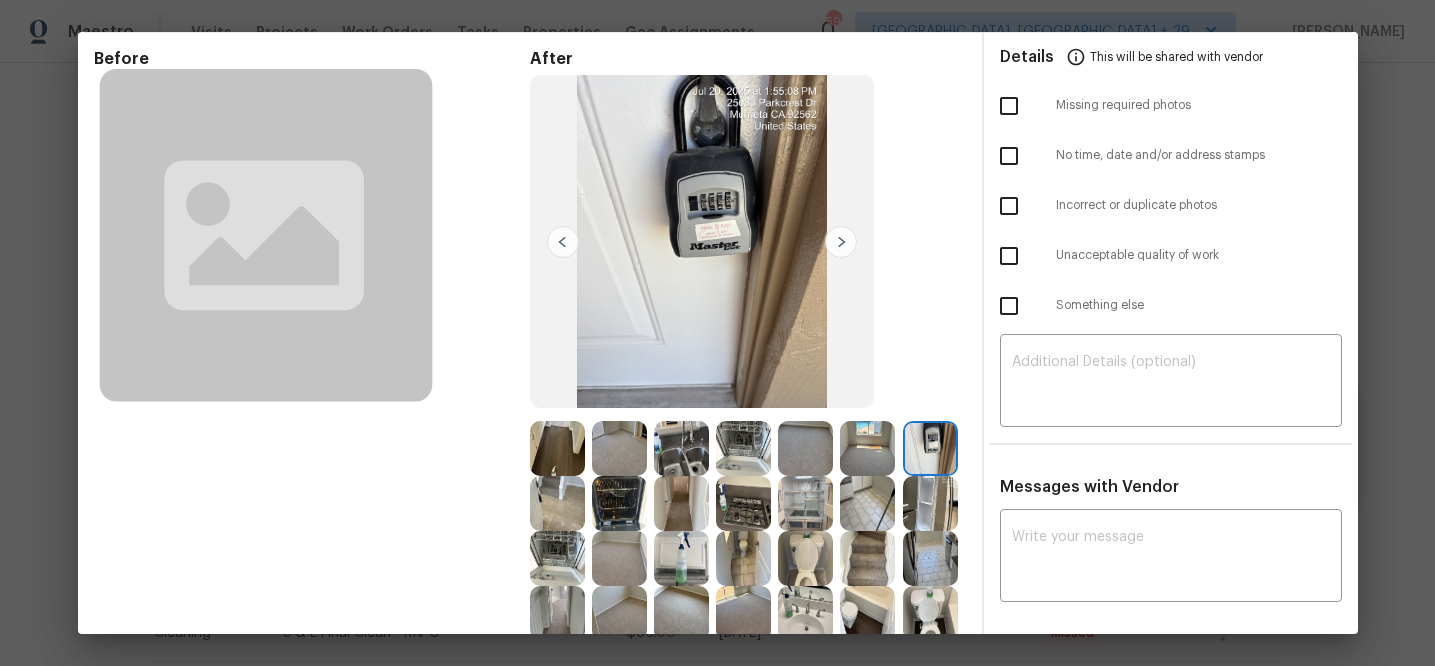 click at bounding box center [841, 242] 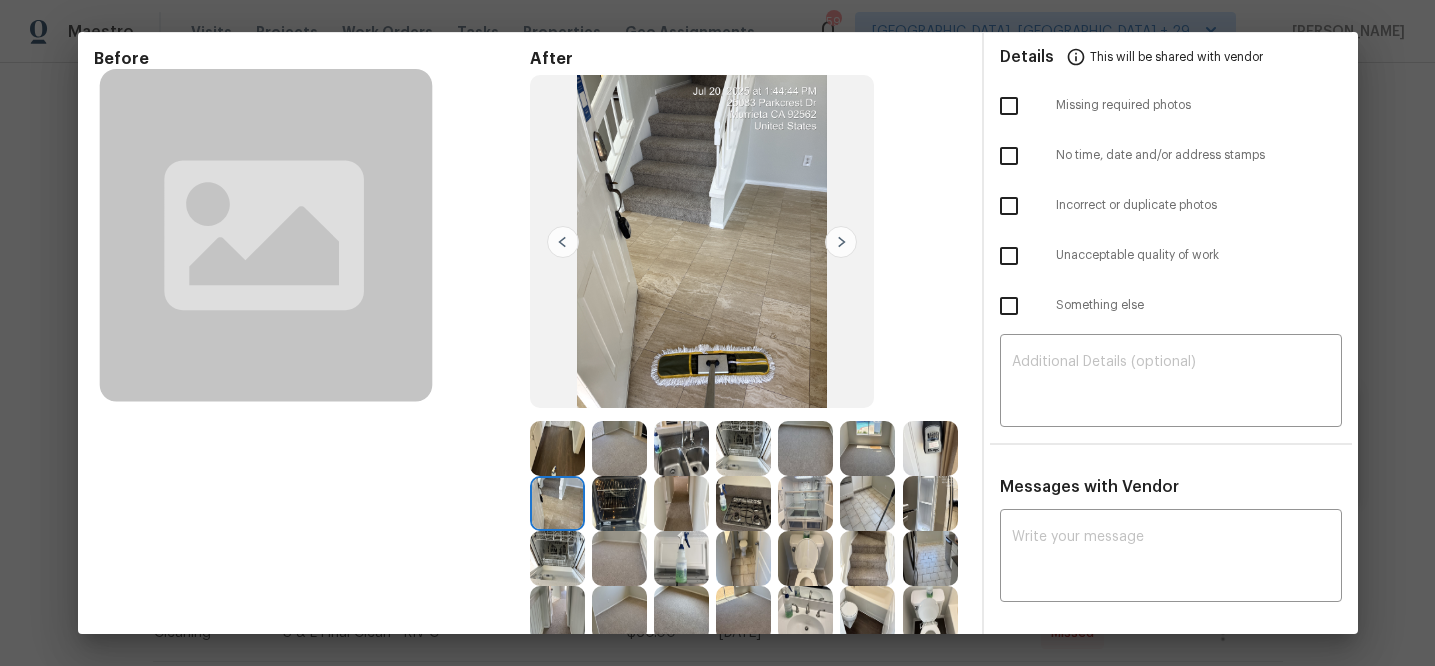 click at bounding box center [841, 242] 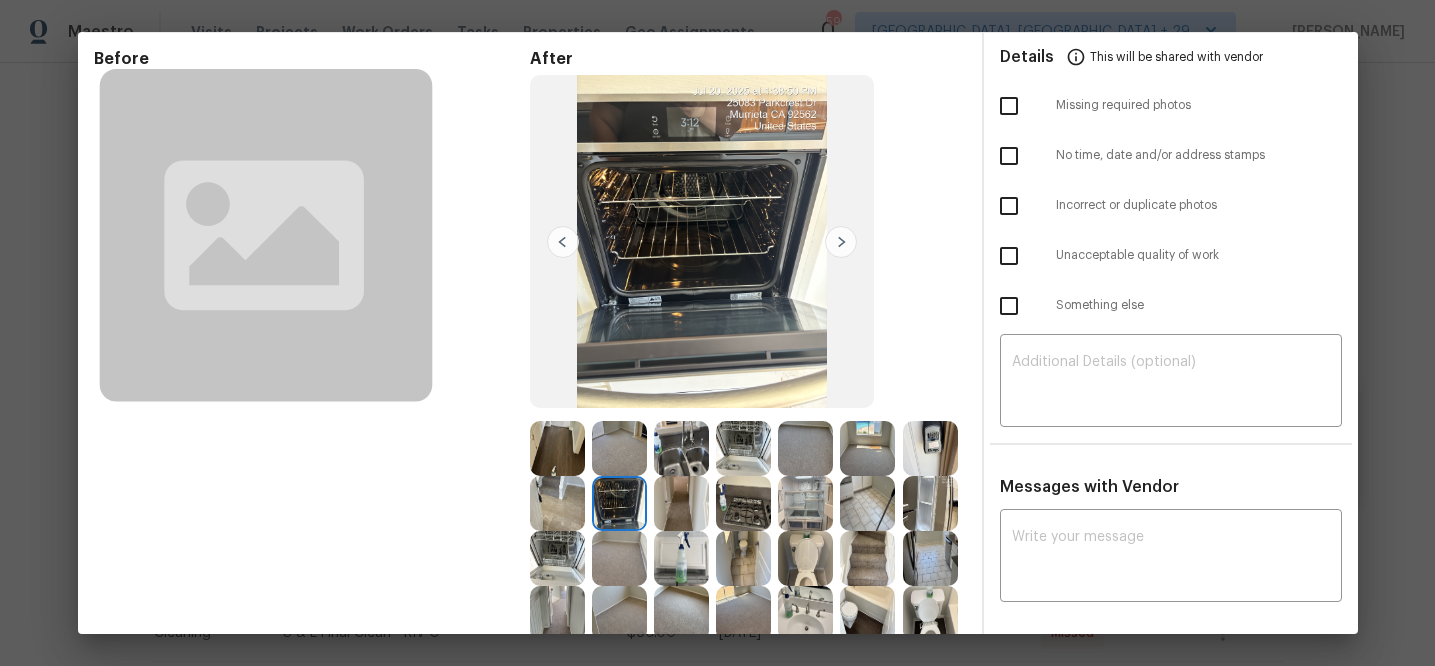 click at bounding box center [841, 242] 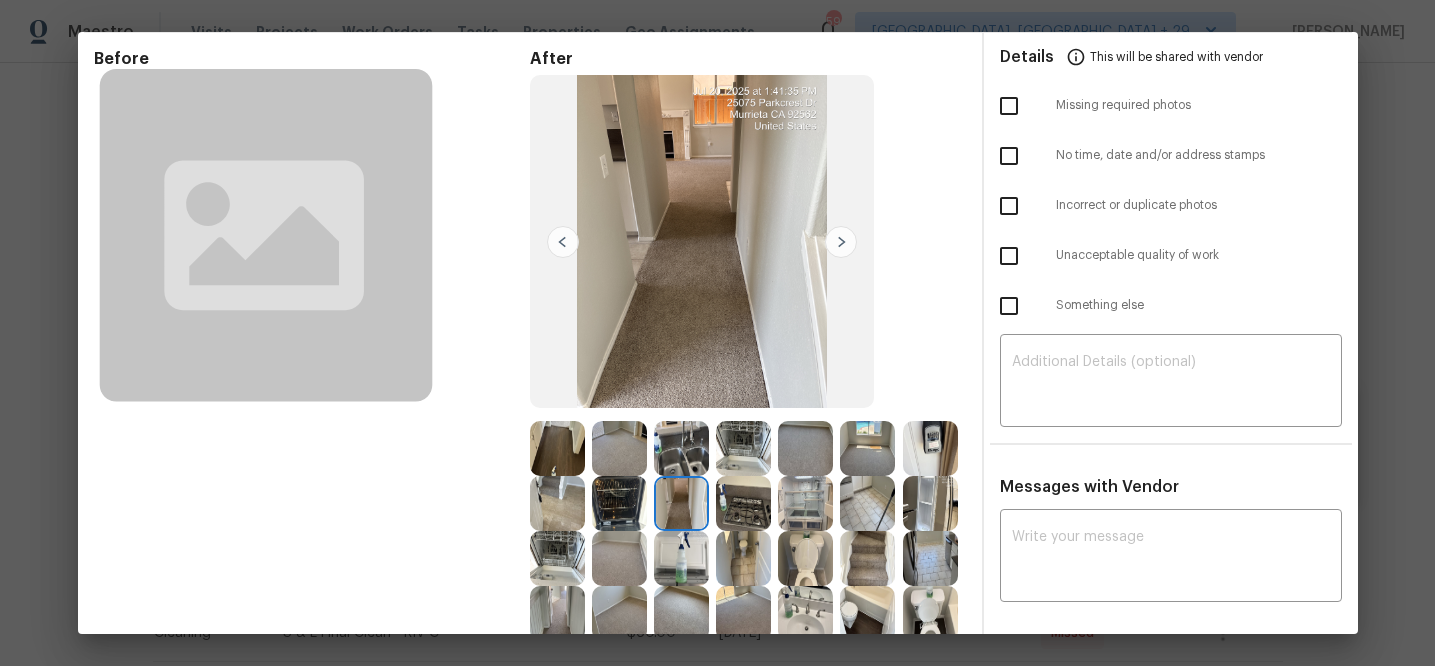 click at bounding box center [841, 242] 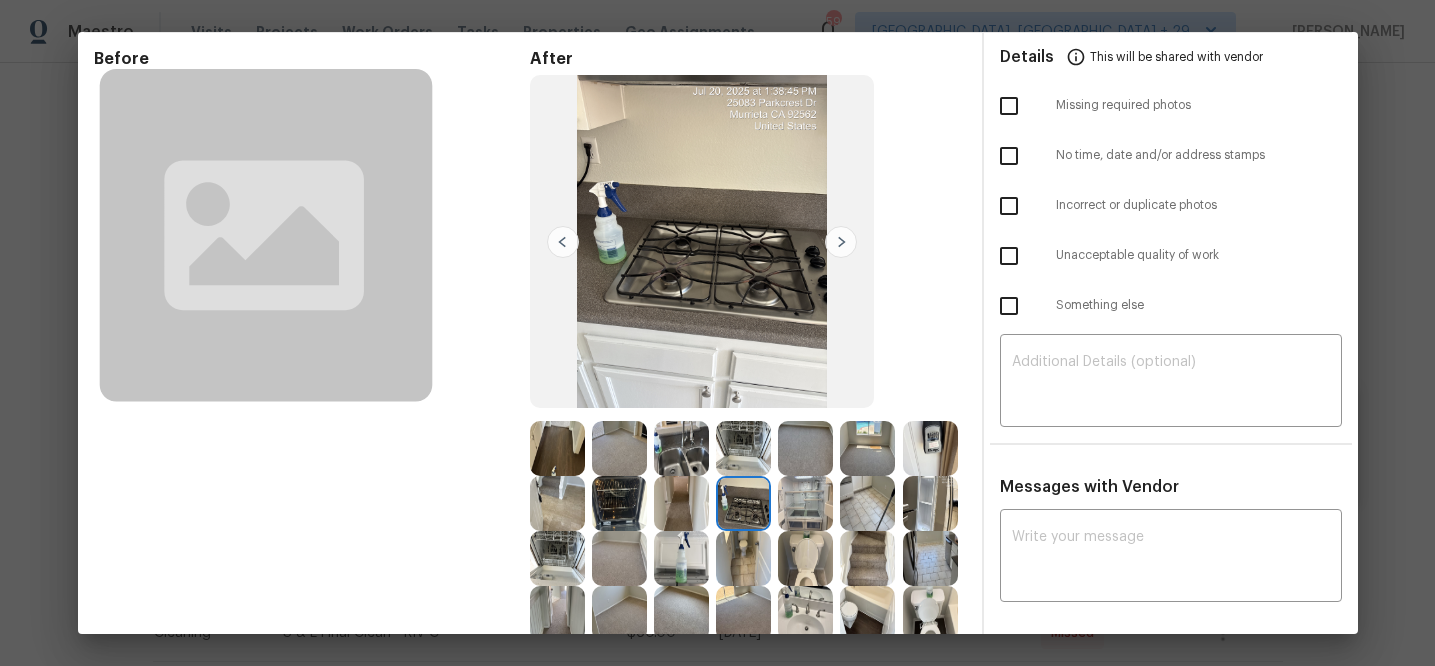 click at bounding box center [841, 242] 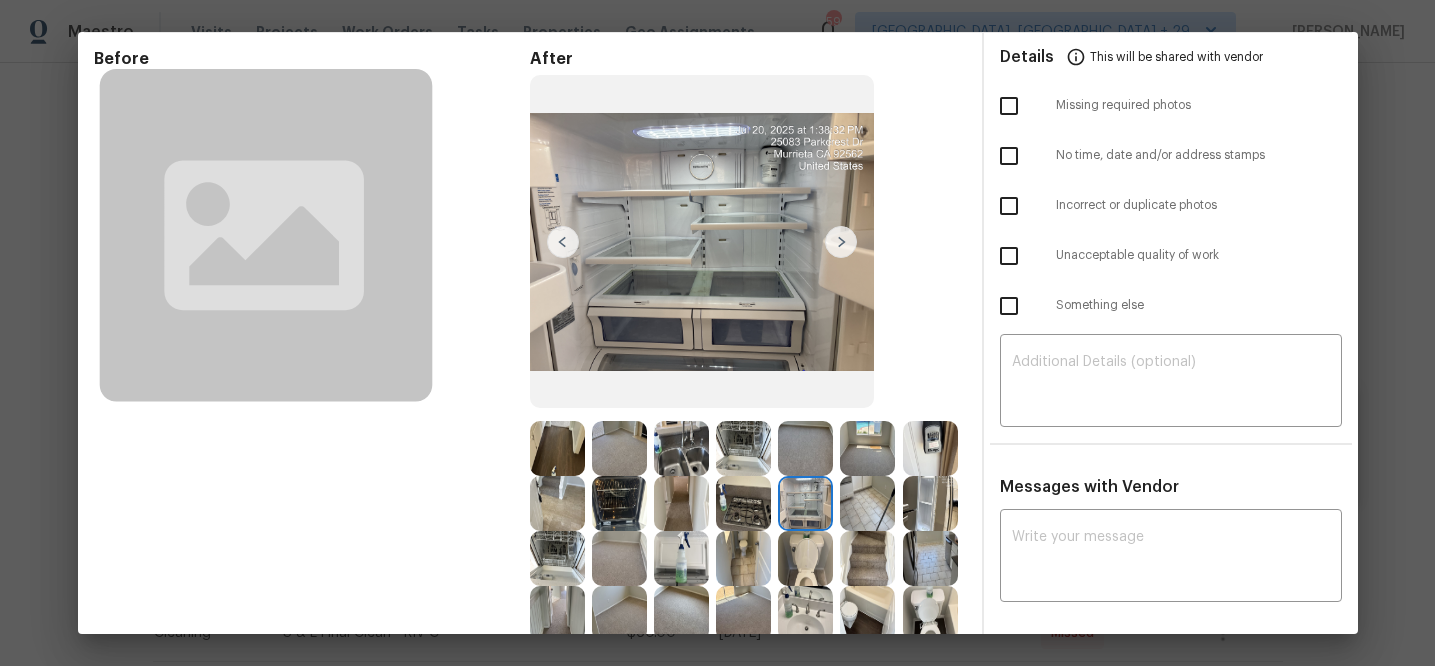 click at bounding box center [841, 242] 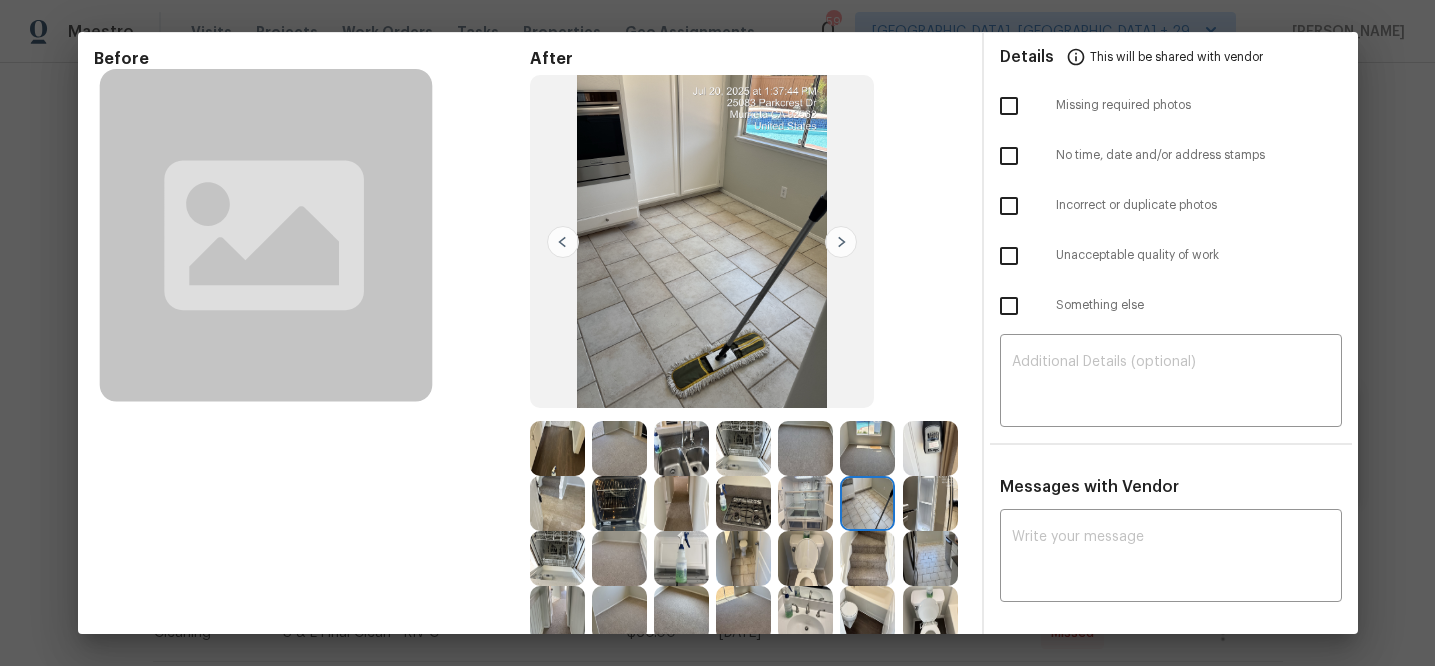 click at bounding box center [841, 242] 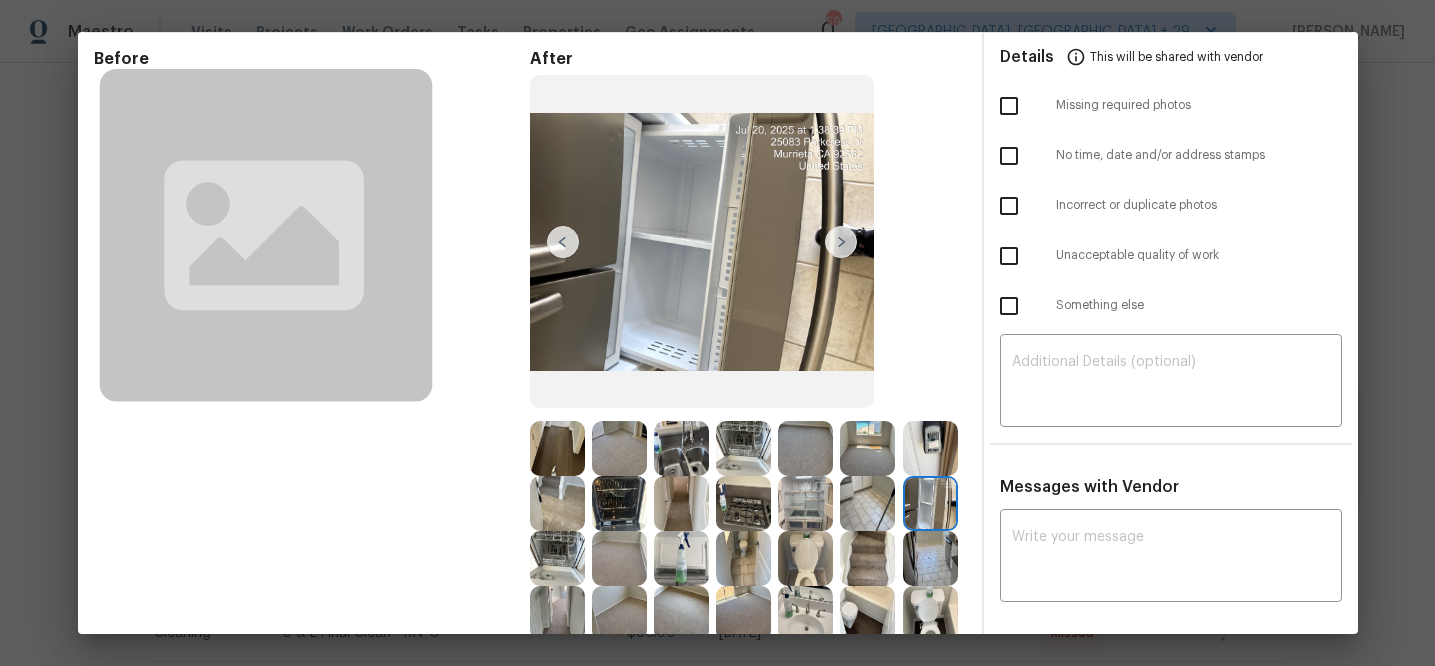click at bounding box center [841, 242] 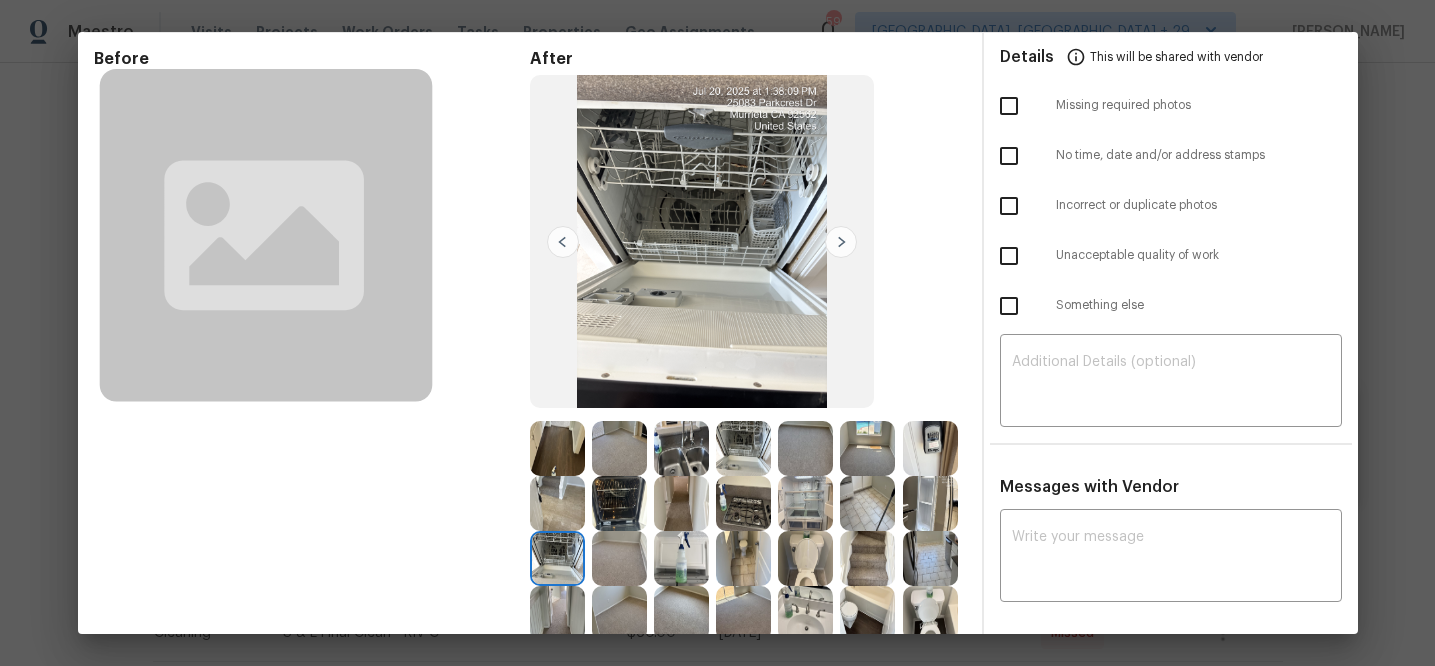 click at bounding box center [841, 242] 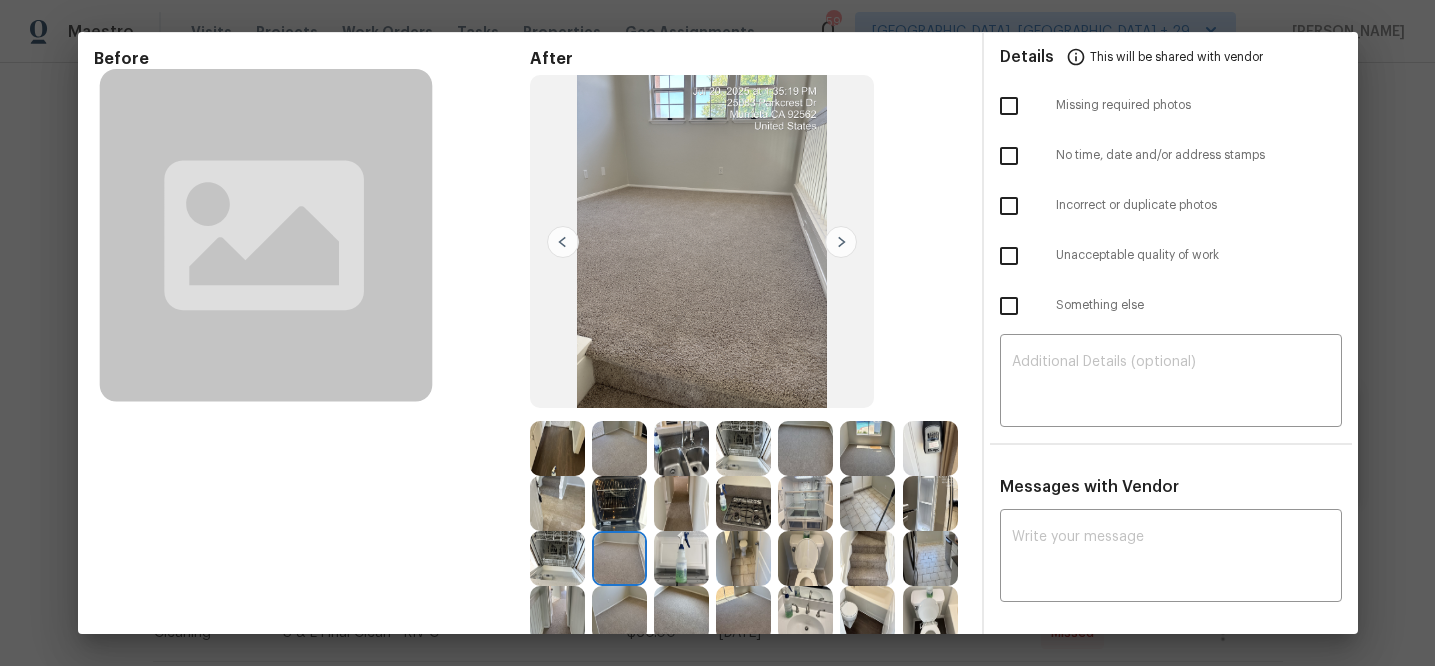click at bounding box center [841, 242] 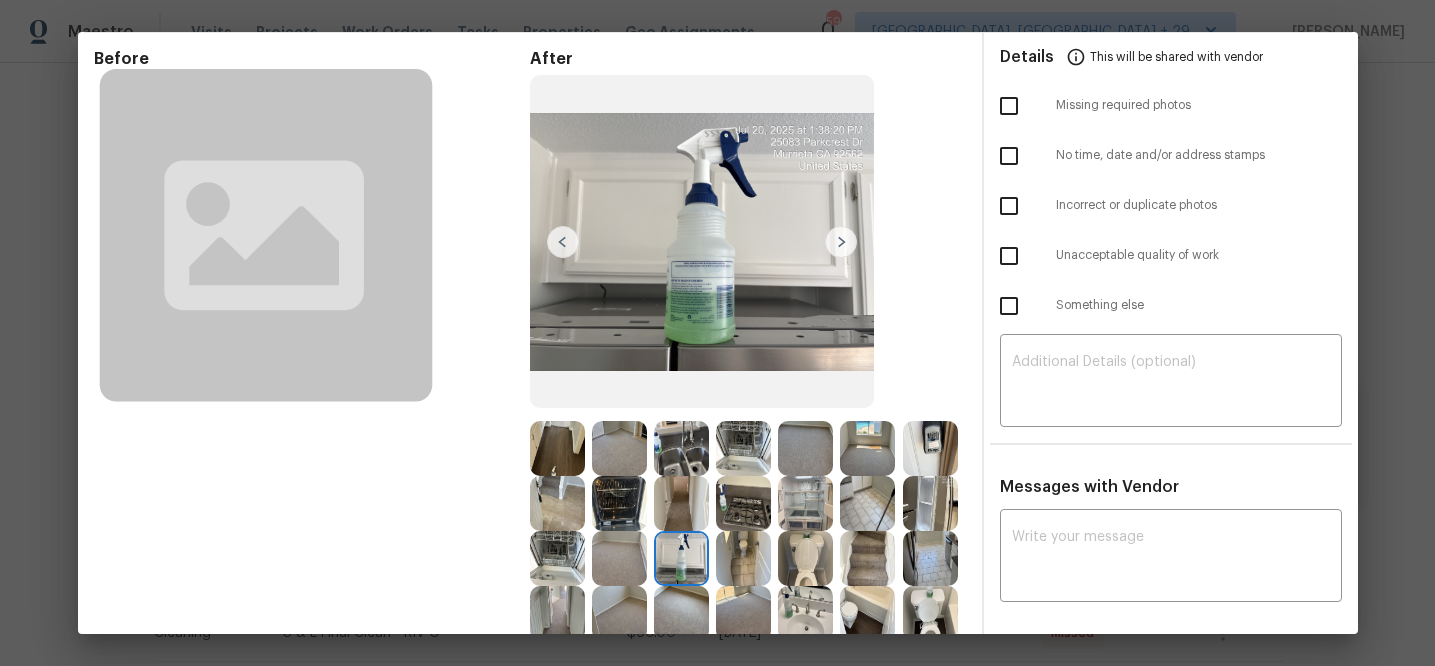 click at bounding box center (841, 242) 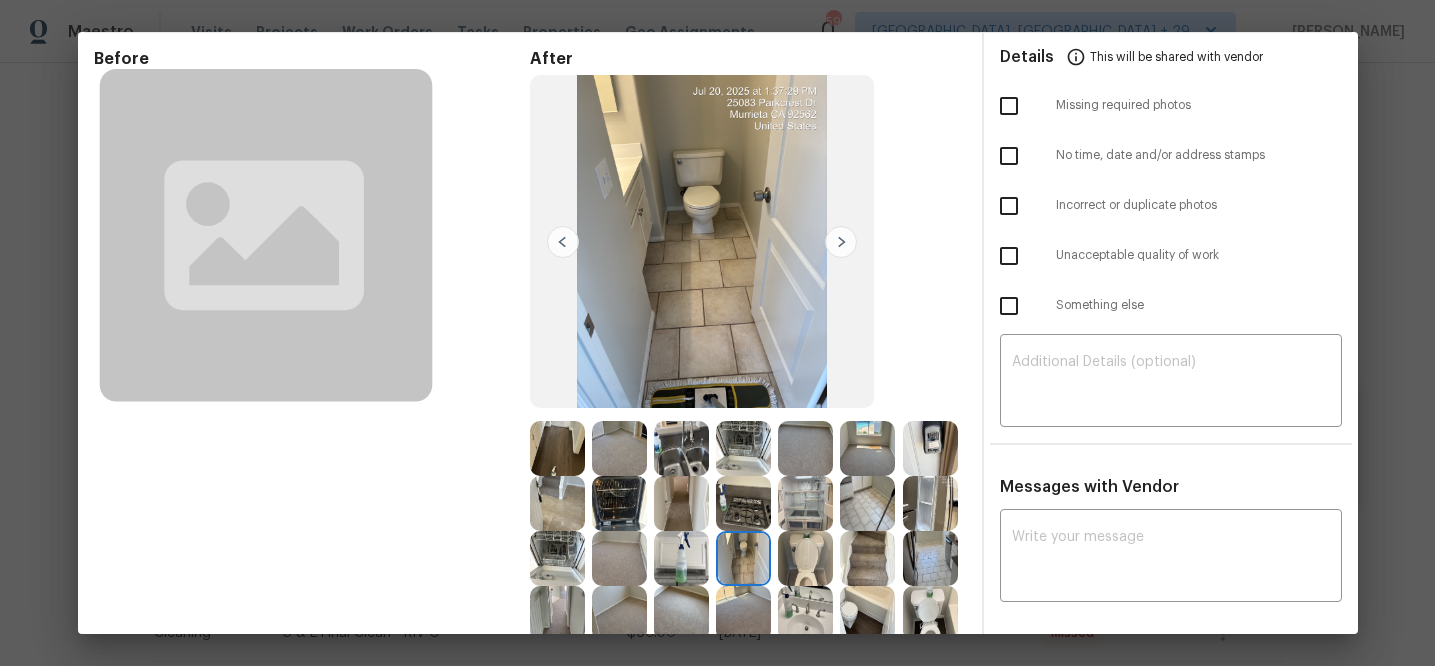 click at bounding box center (841, 242) 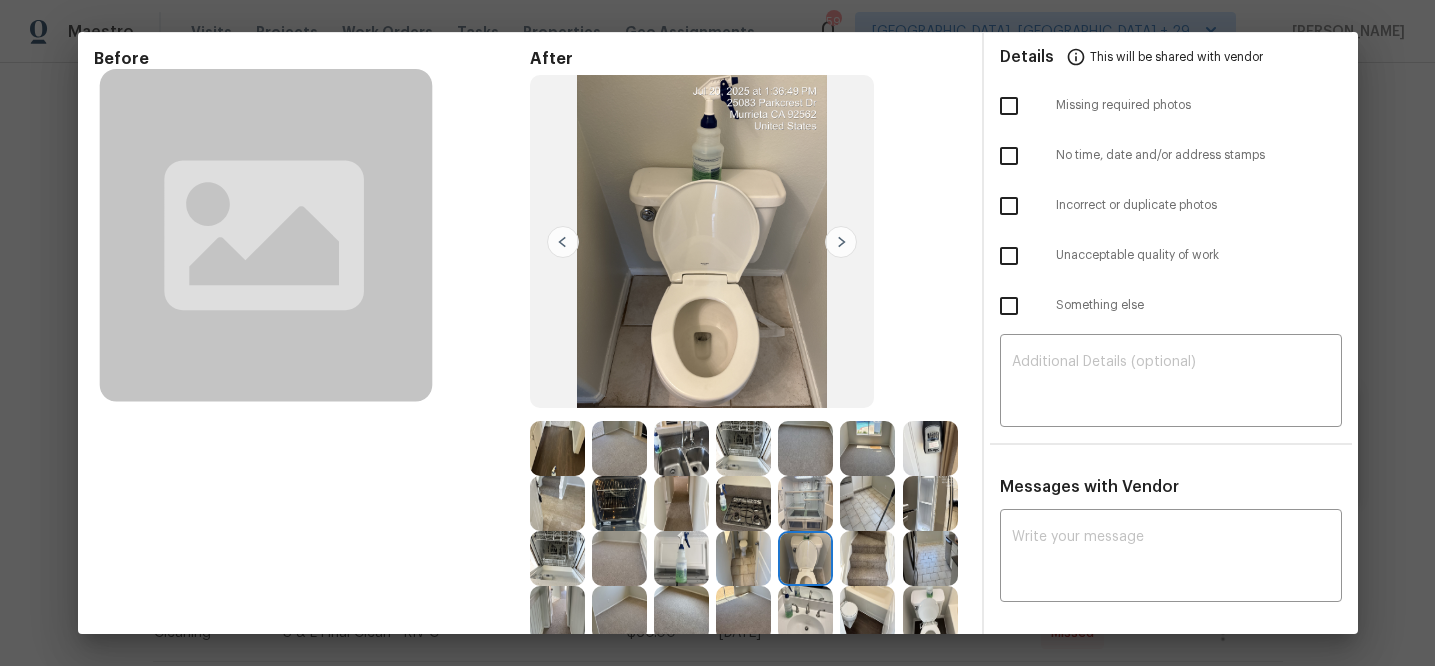 click at bounding box center (841, 242) 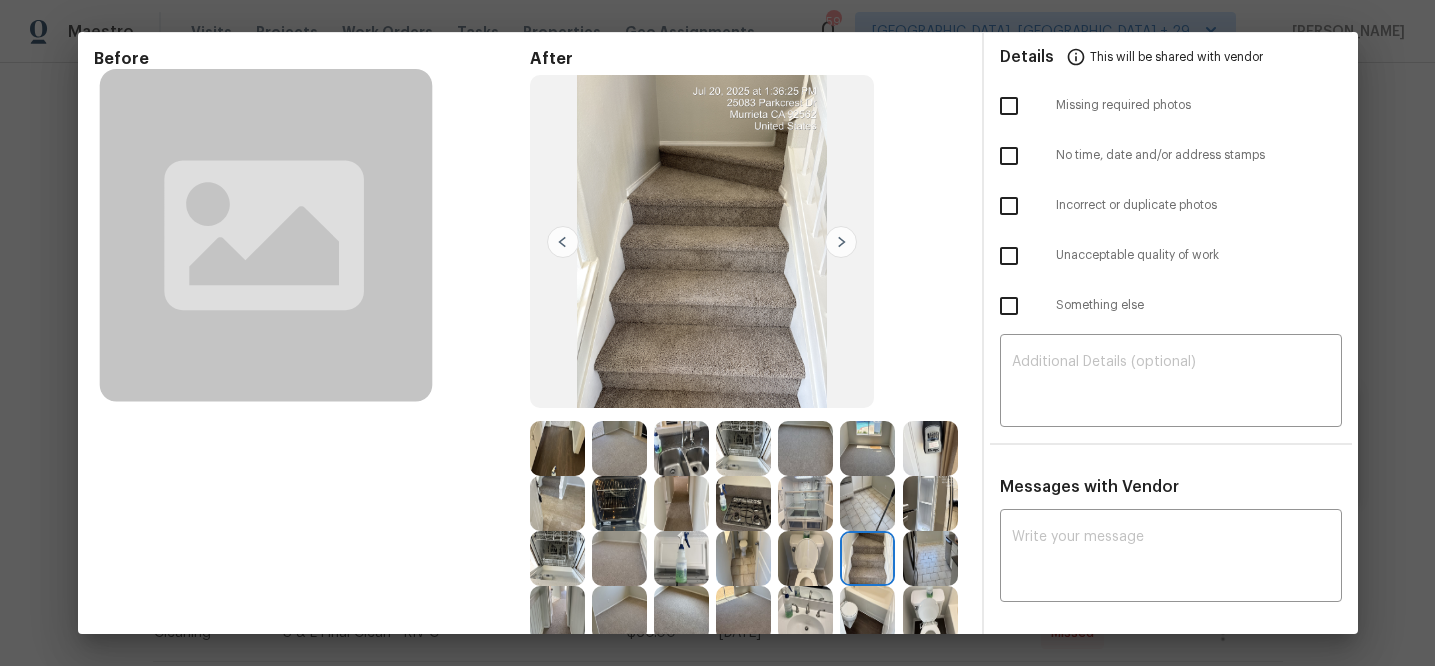 click at bounding box center (841, 242) 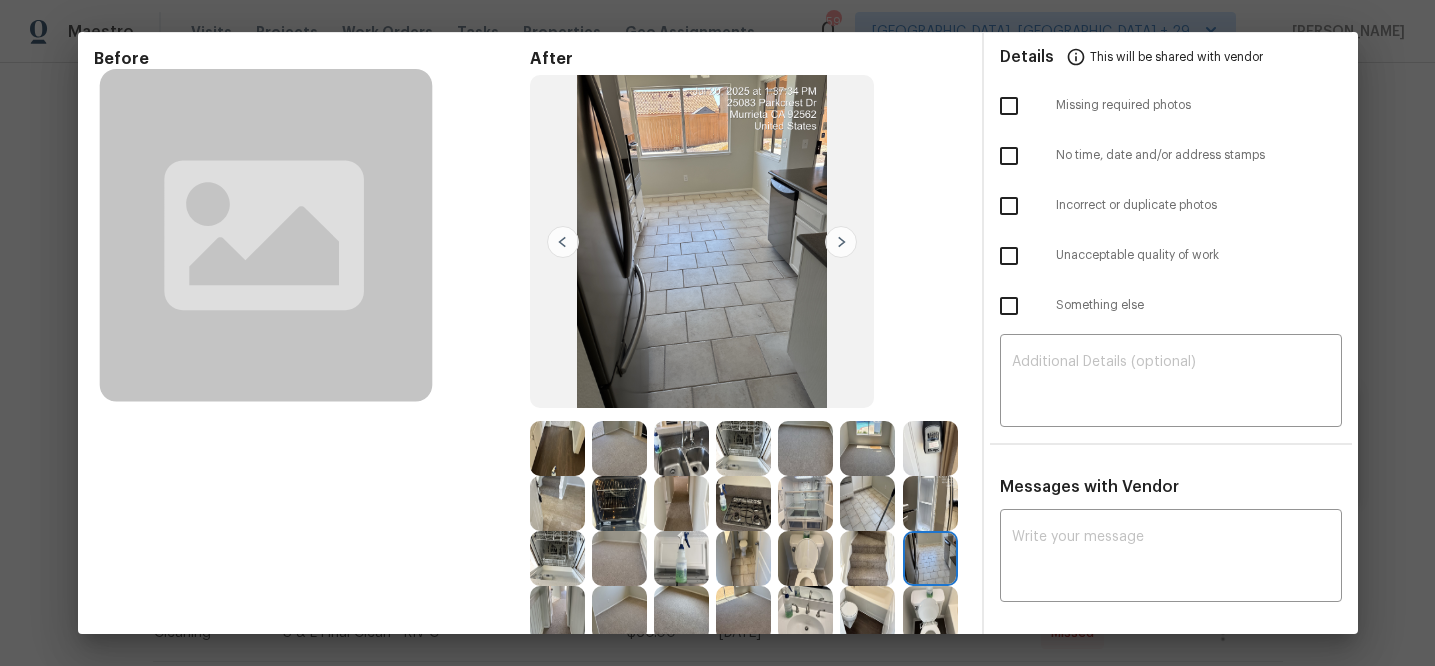 click at bounding box center [841, 242] 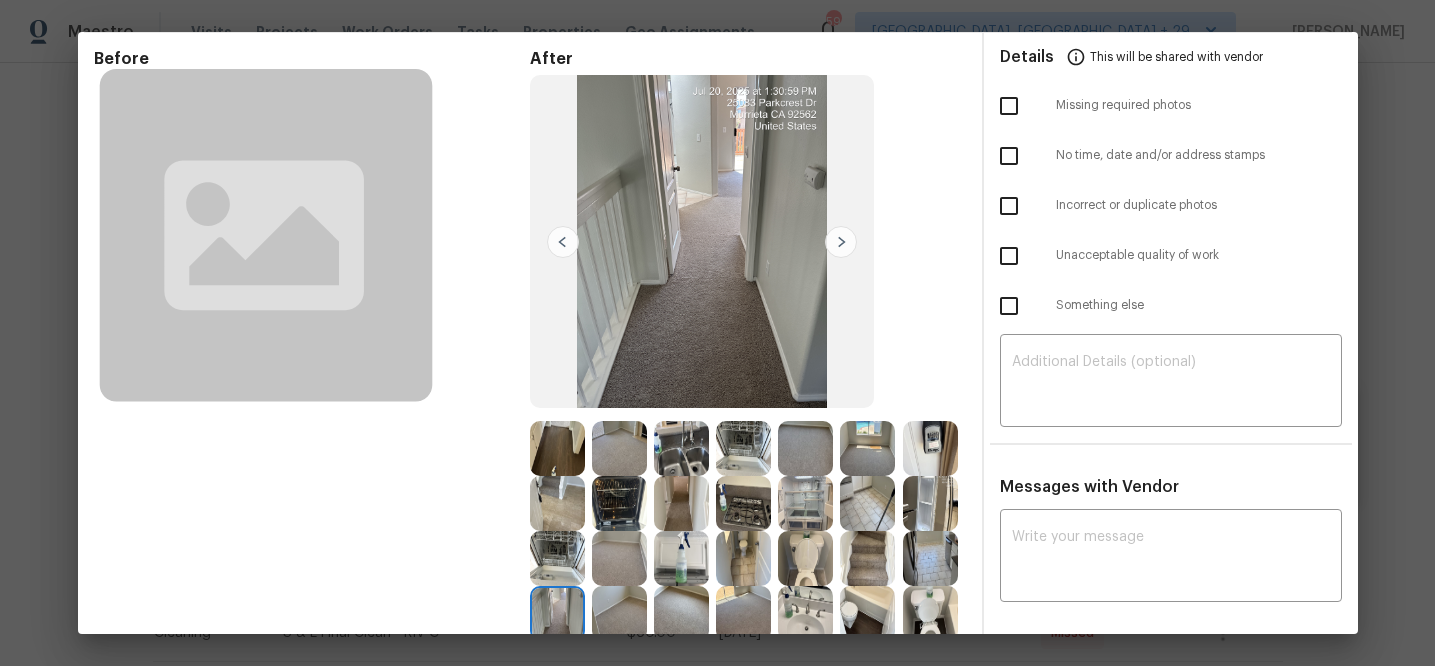 click at bounding box center (841, 242) 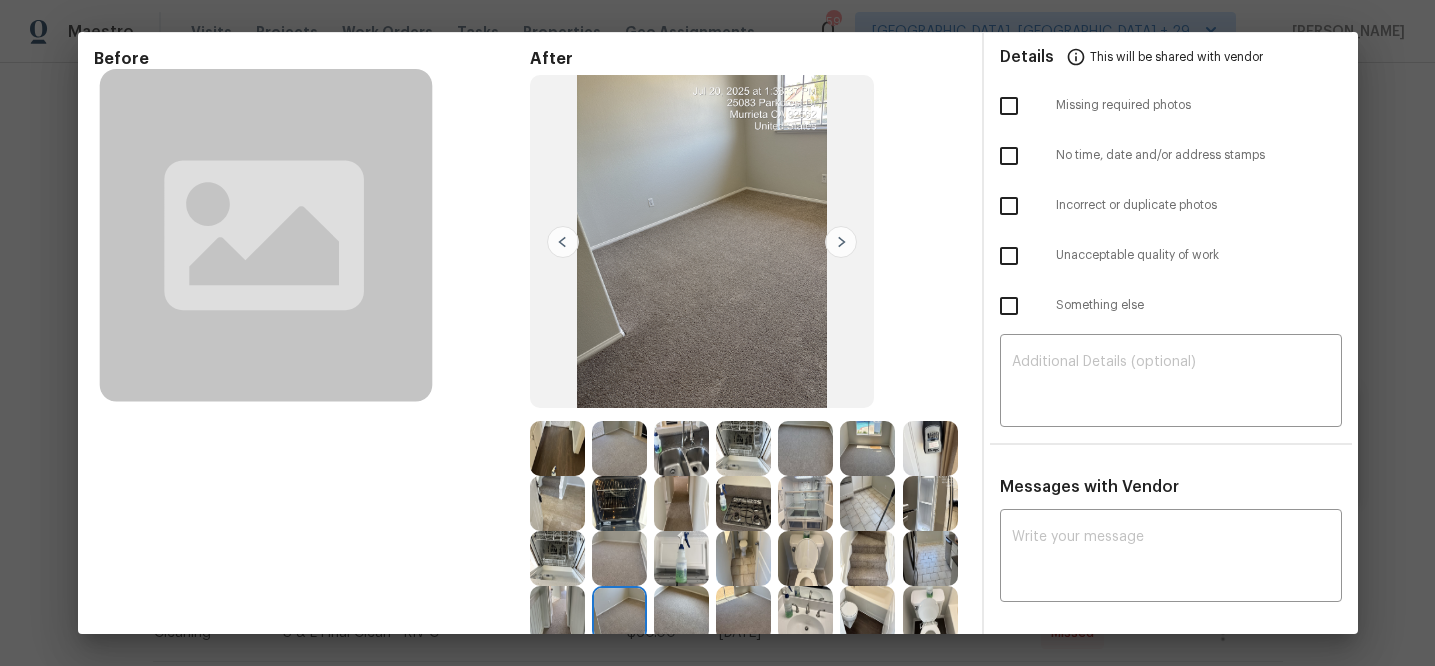 click at bounding box center [841, 242] 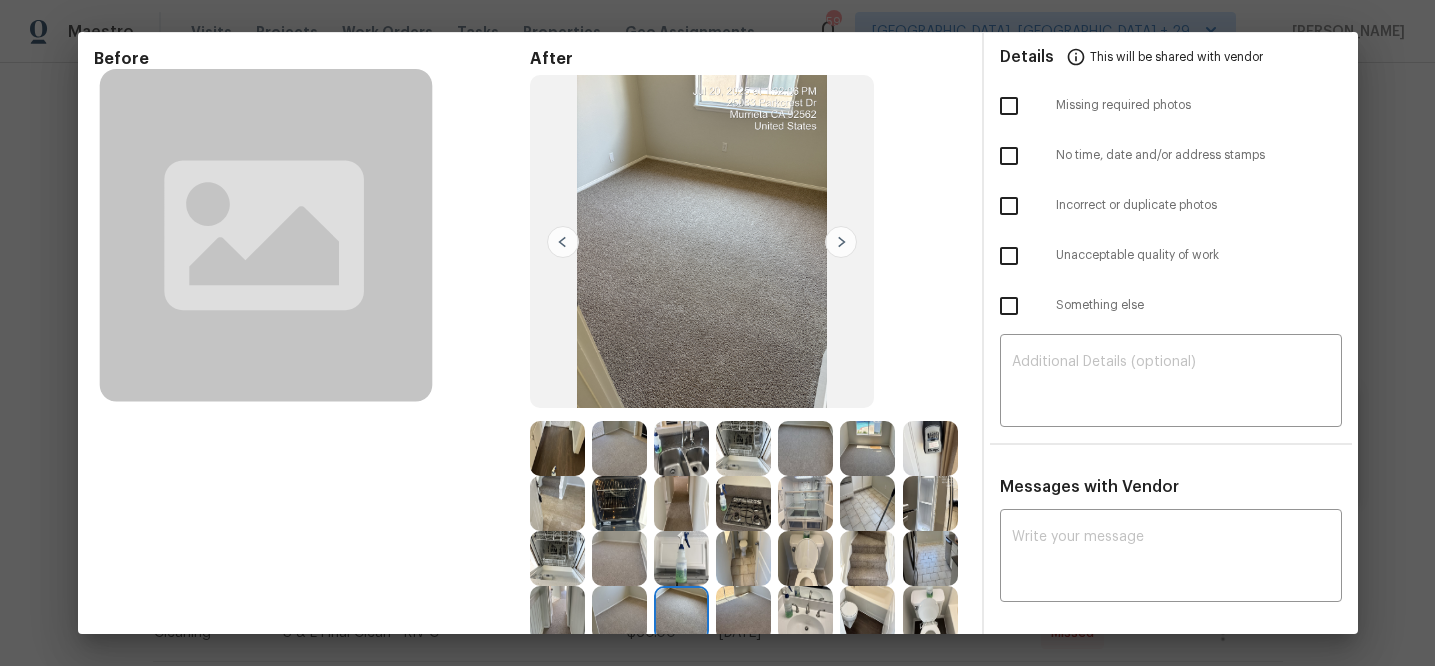 click at bounding box center [841, 242] 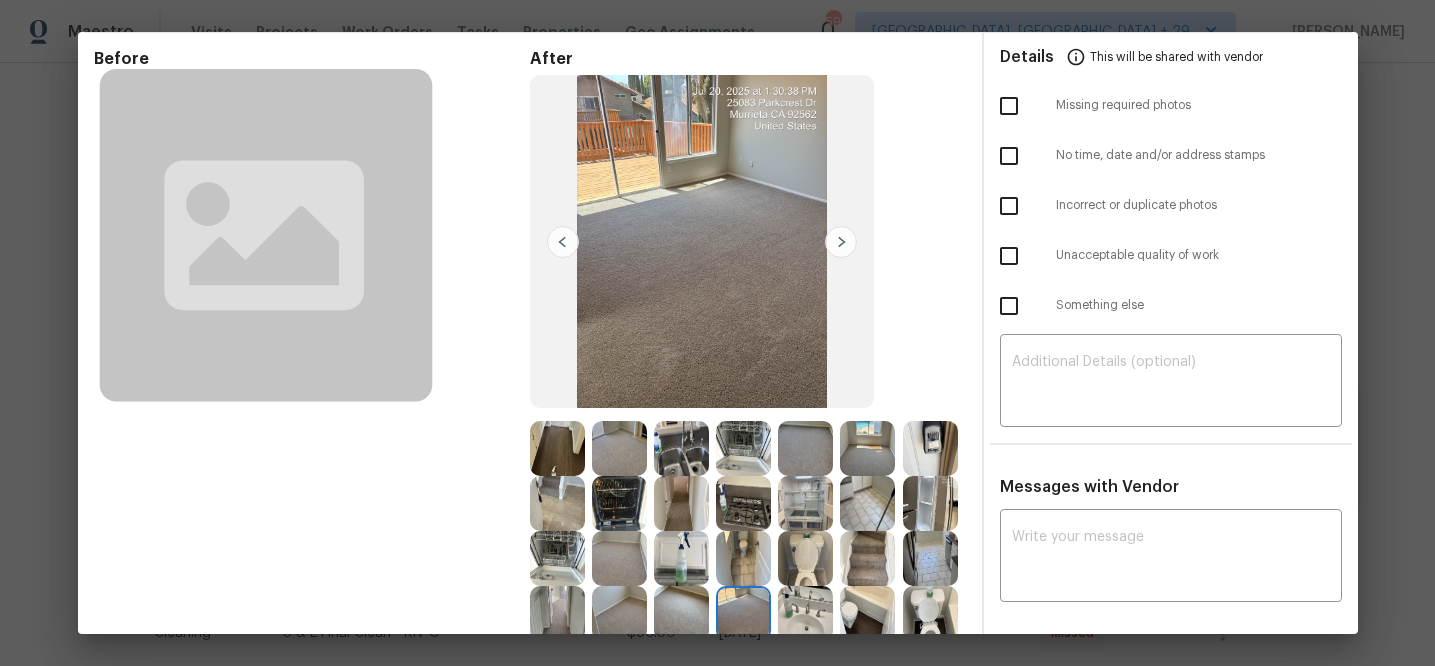 click at bounding box center [841, 242] 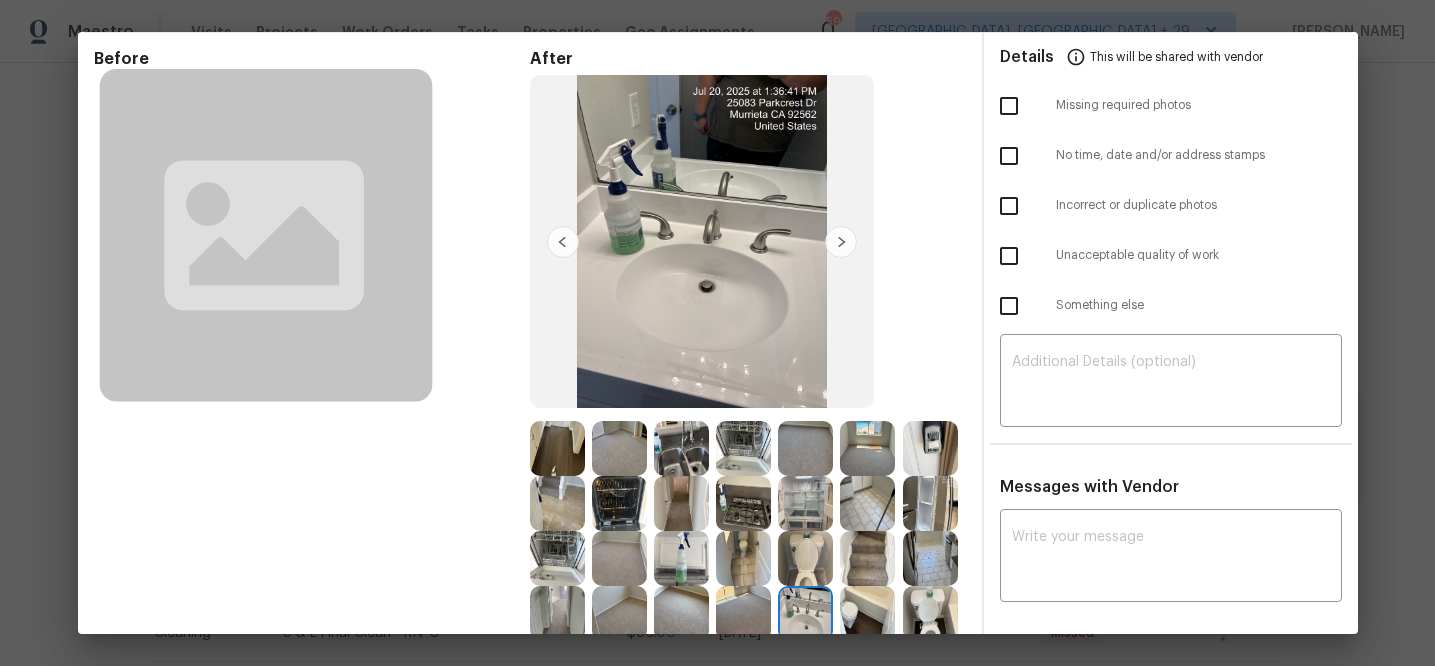 click at bounding box center (930, 448) 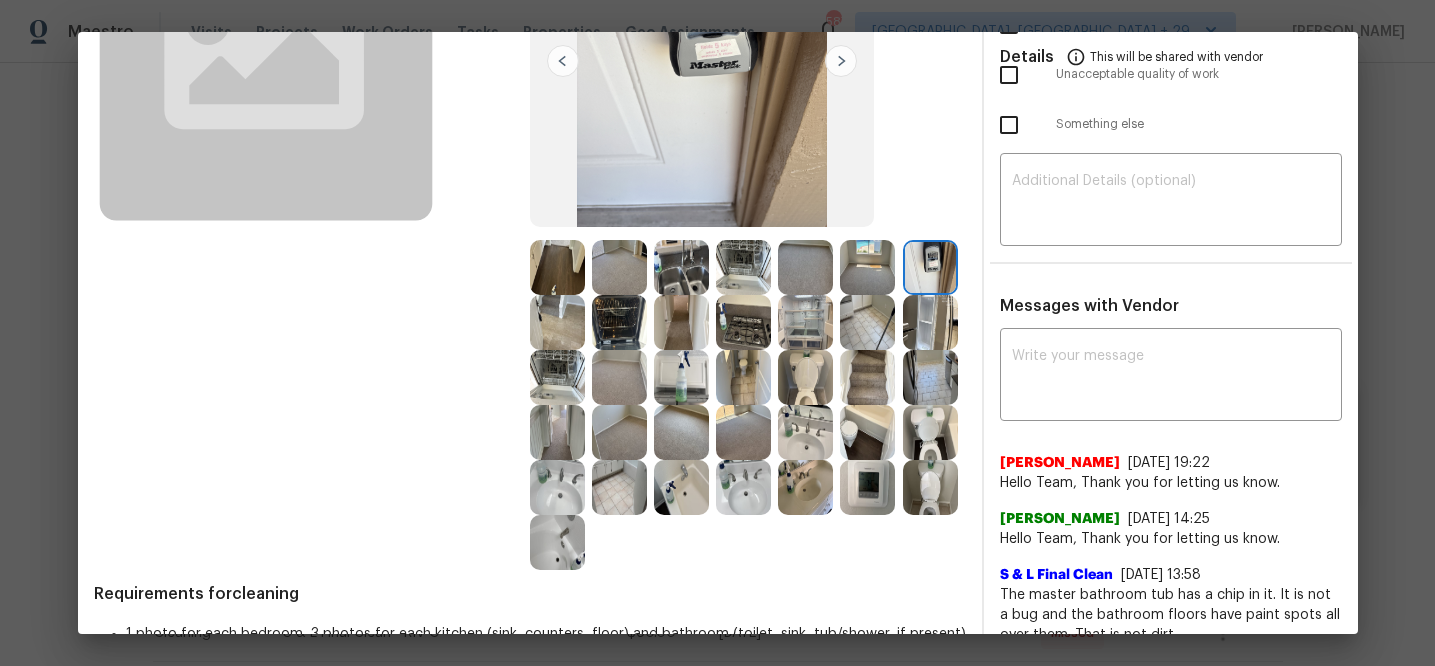 scroll, scrollTop: 258, scrollLeft: 0, axis: vertical 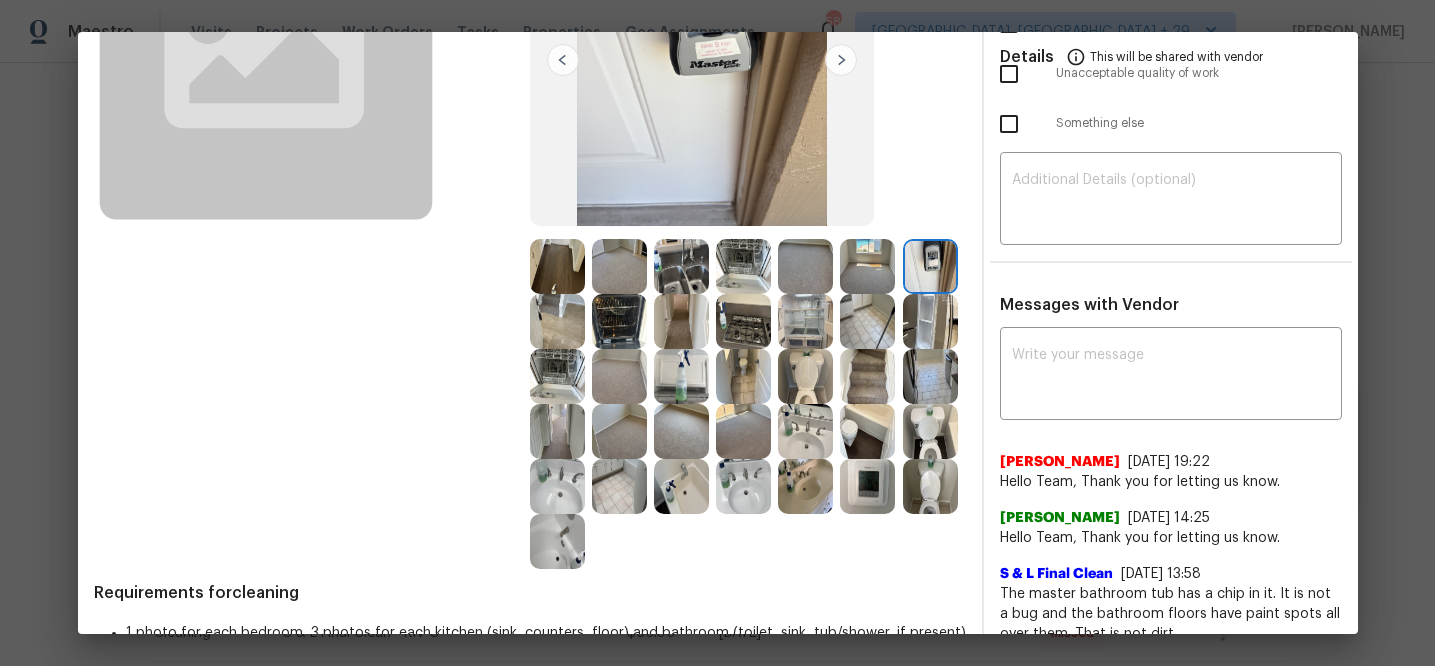 click at bounding box center [743, 486] 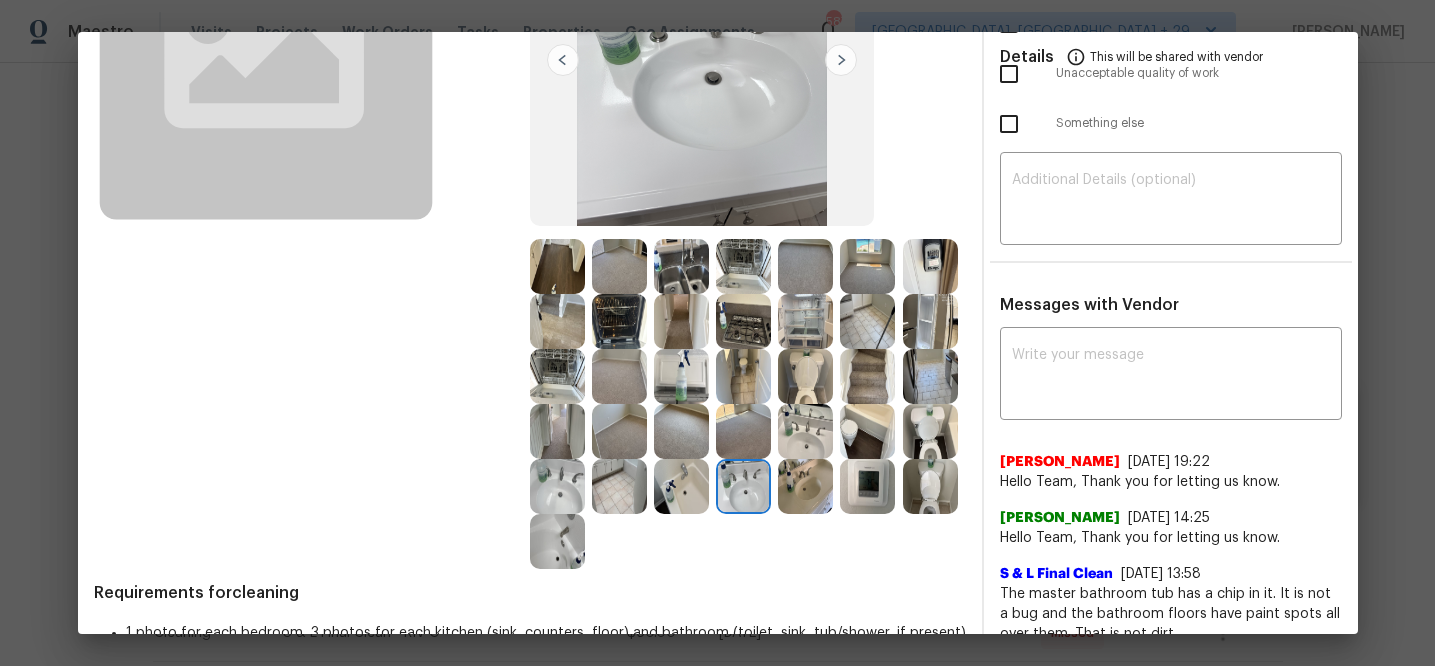 click at bounding box center [841, 60] 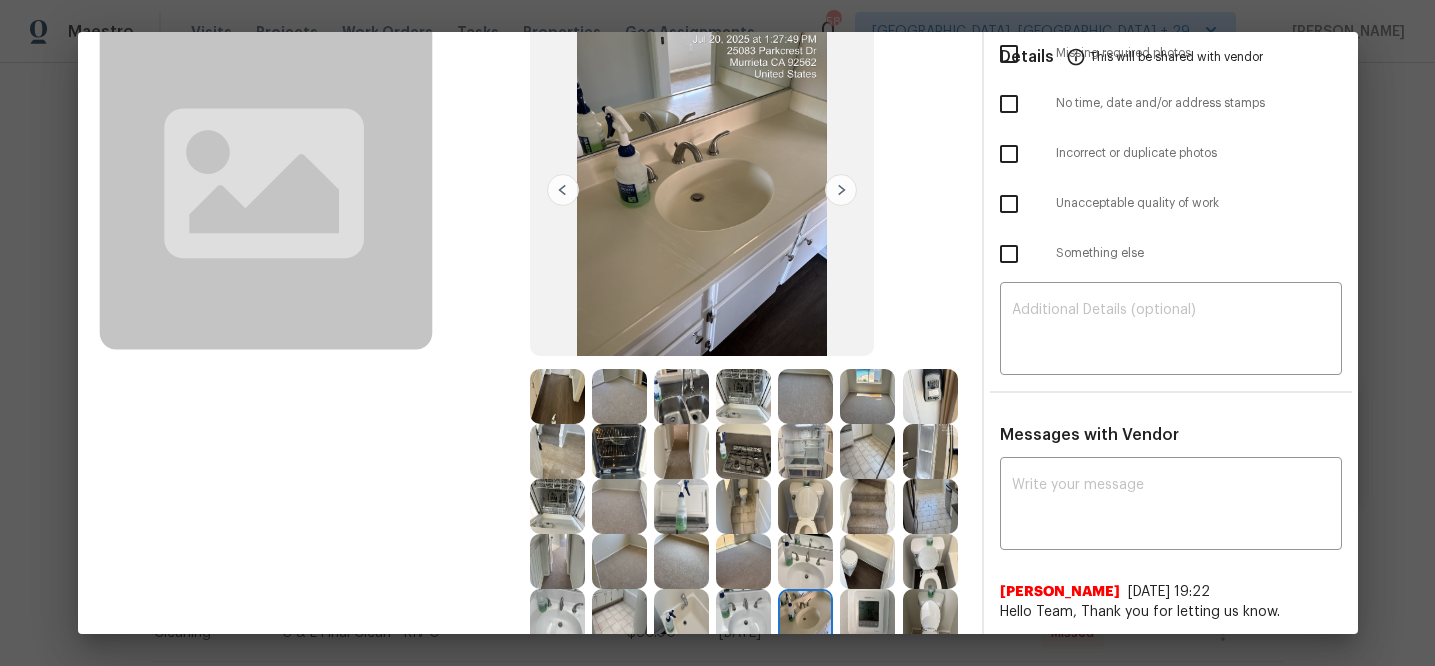 scroll, scrollTop: 127, scrollLeft: 0, axis: vertical 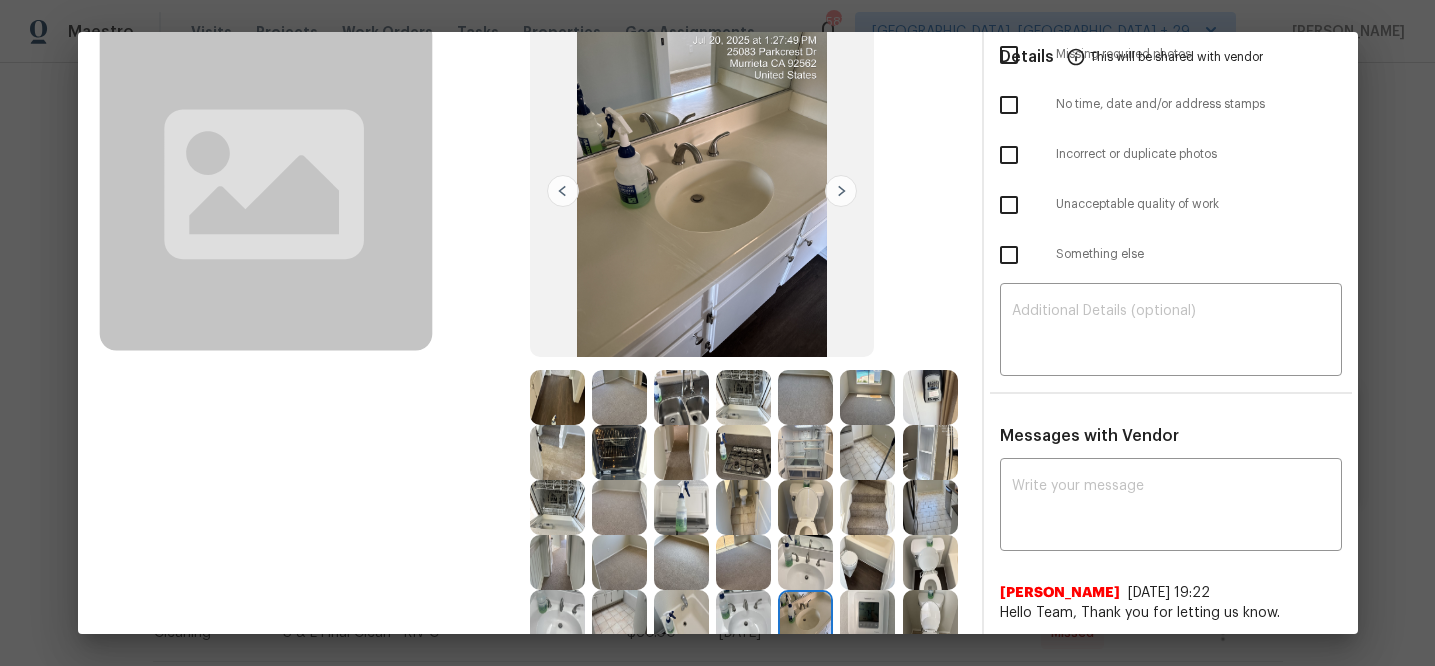 click at bounding box center (841, 191) 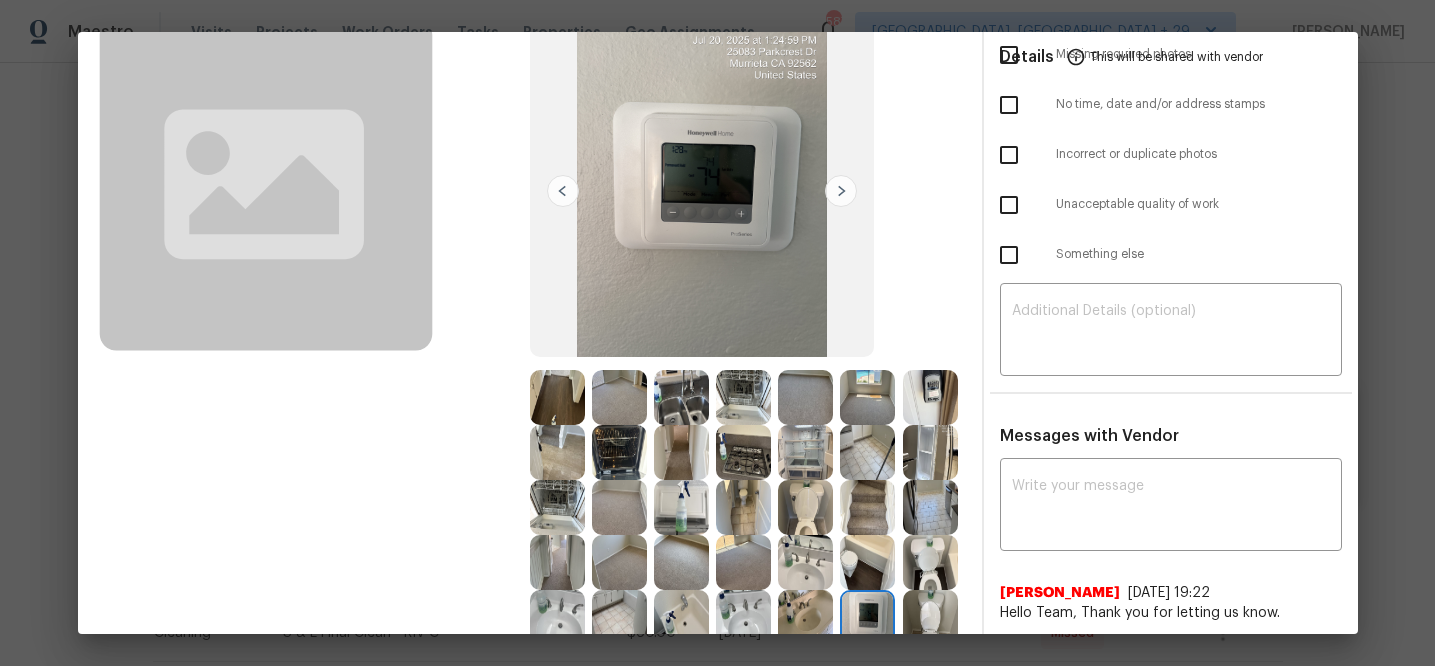 click at bounding box center [841, 191] 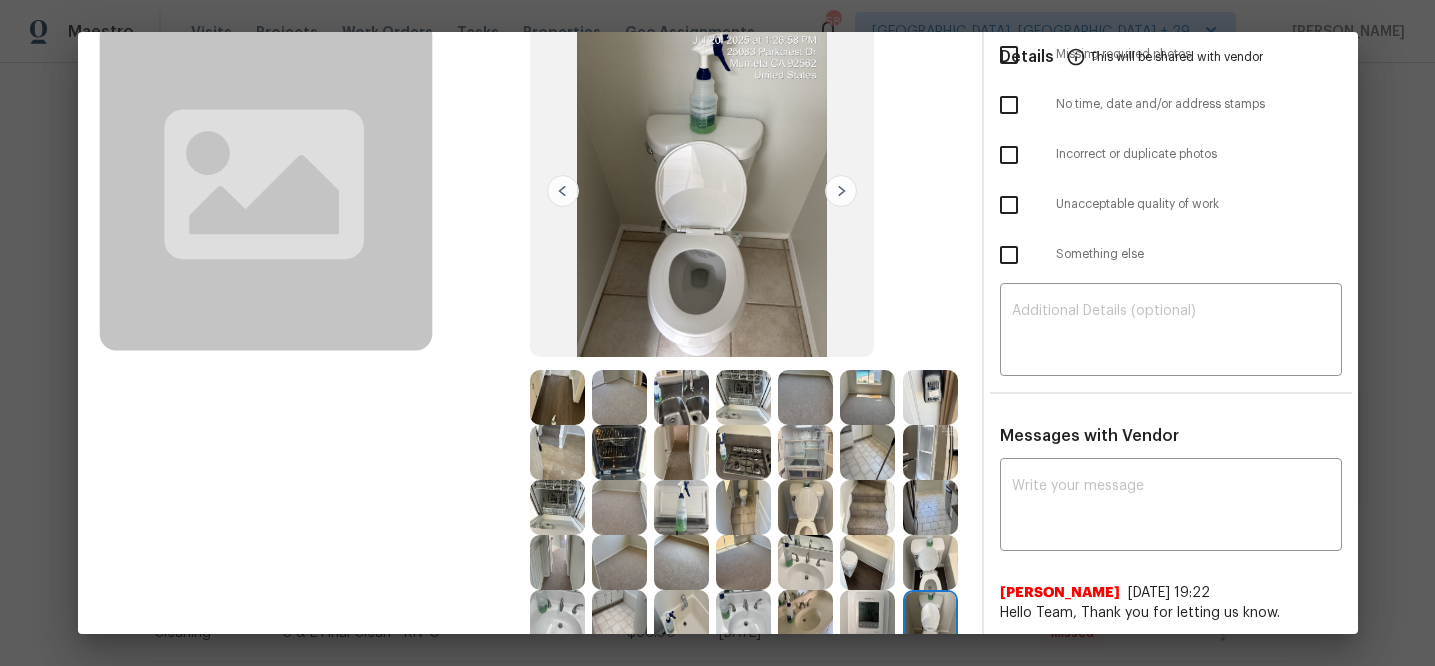 click at bounding box center [841, 191] 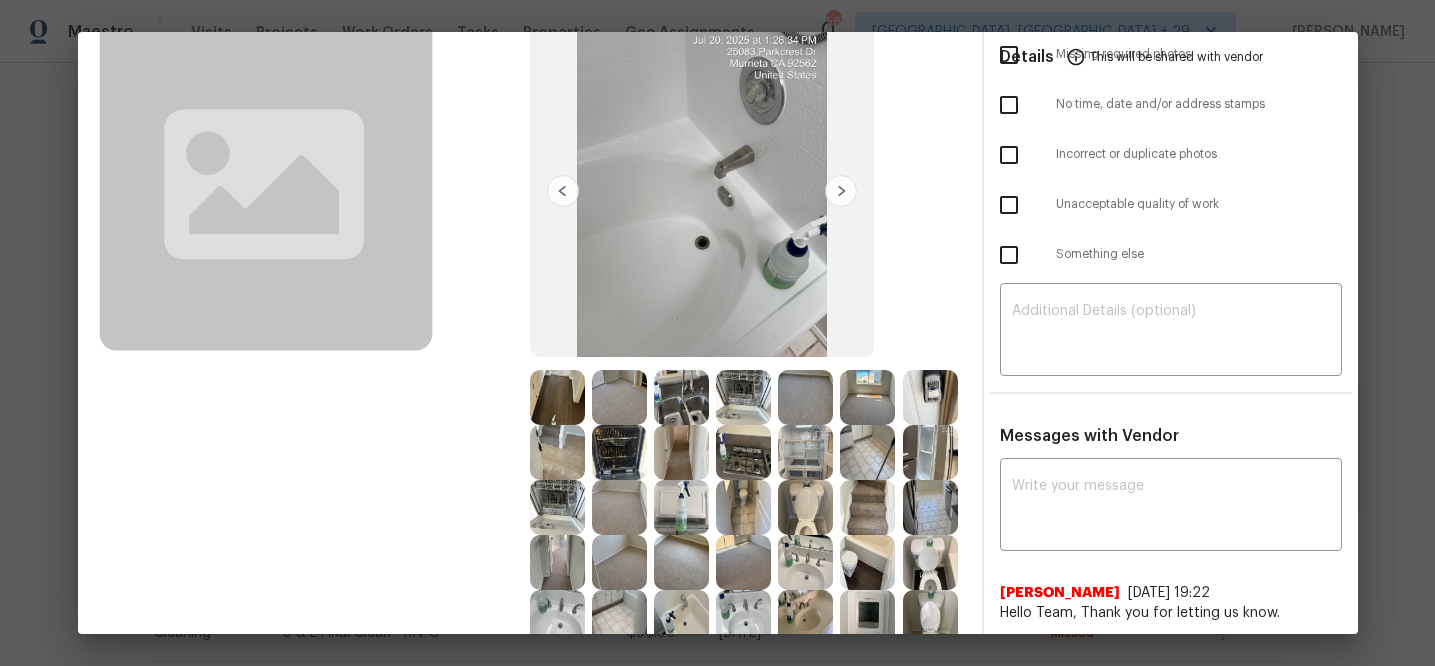 click at bounding box center (841, 191) 